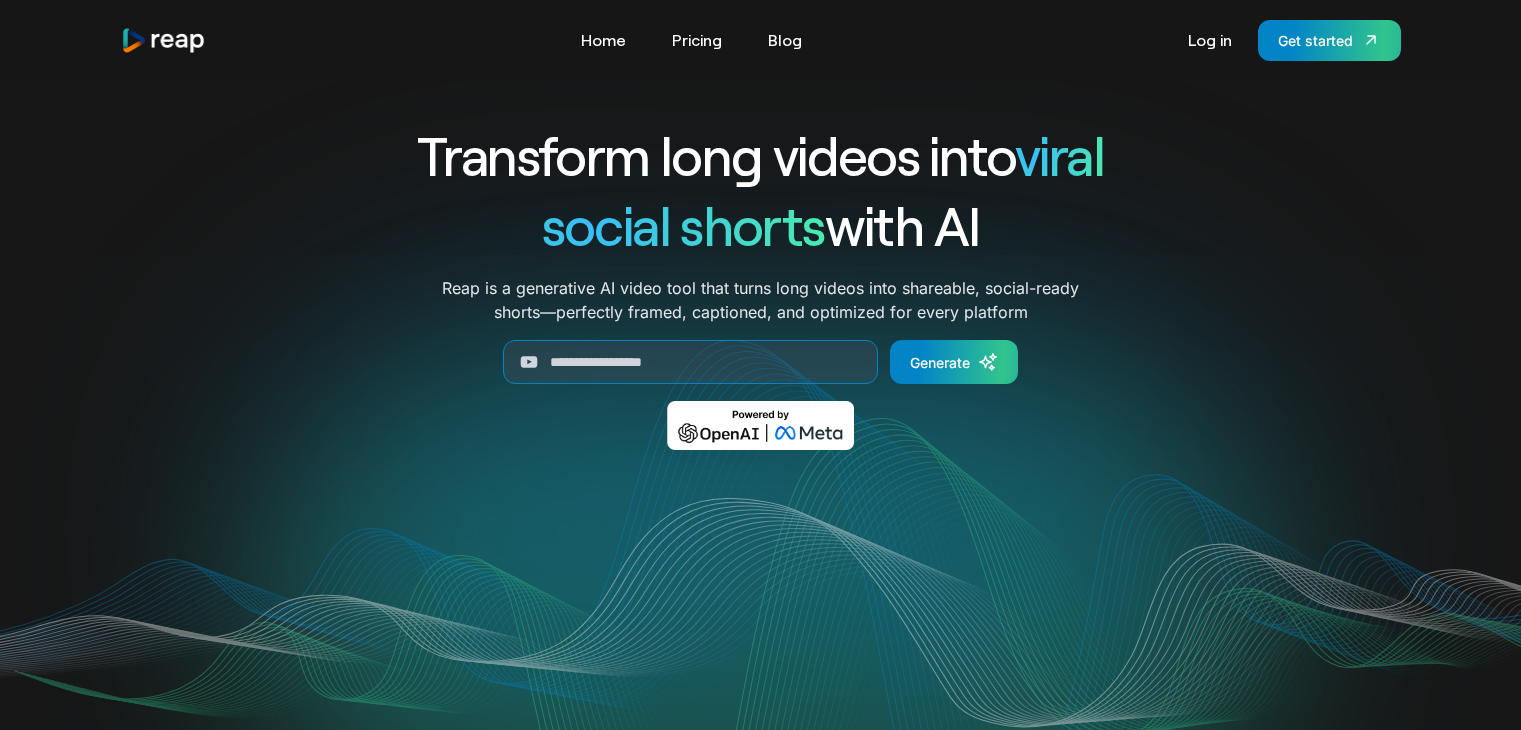 scroll, scrollTop: 0, scrollLeft: 0, axis: both 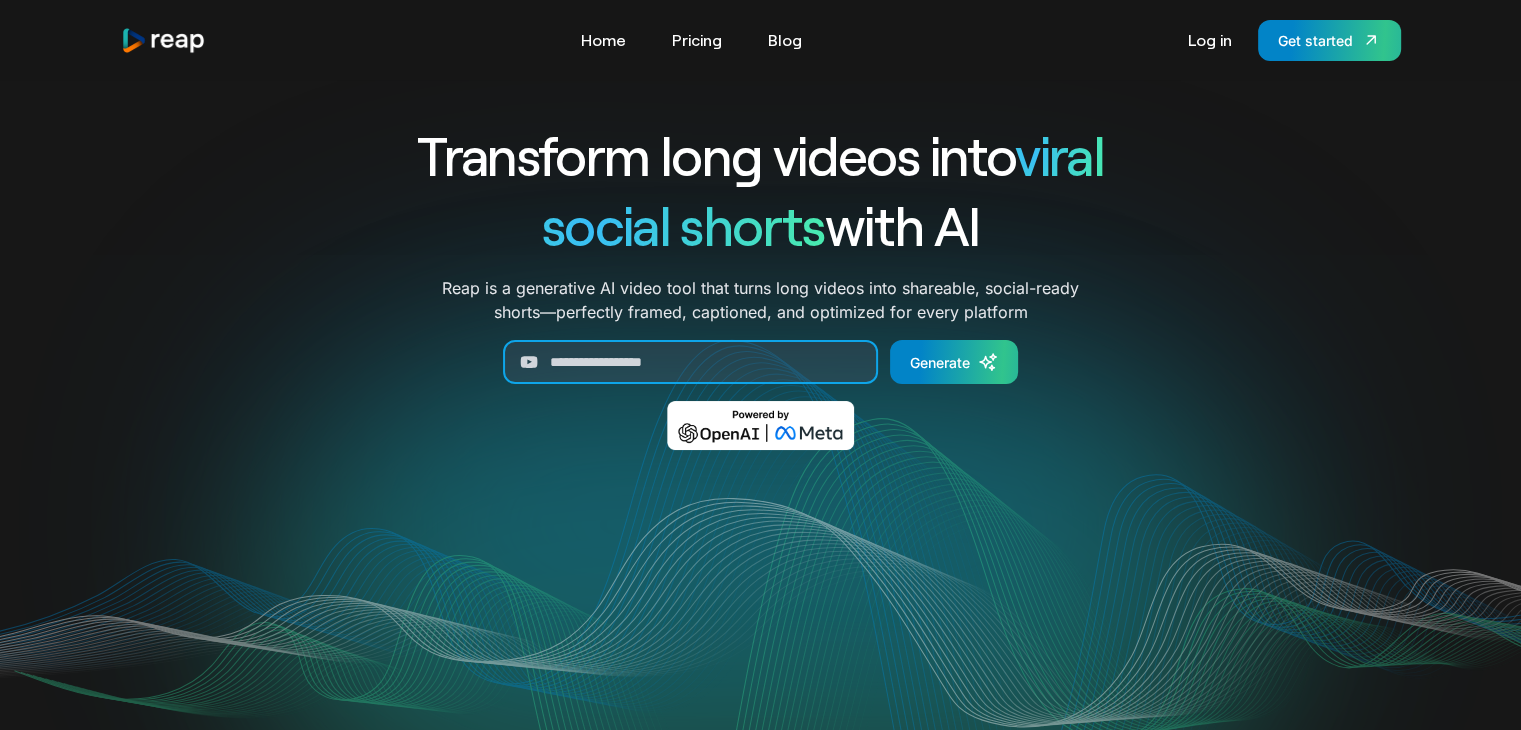 click at bounding box center (690, 362) 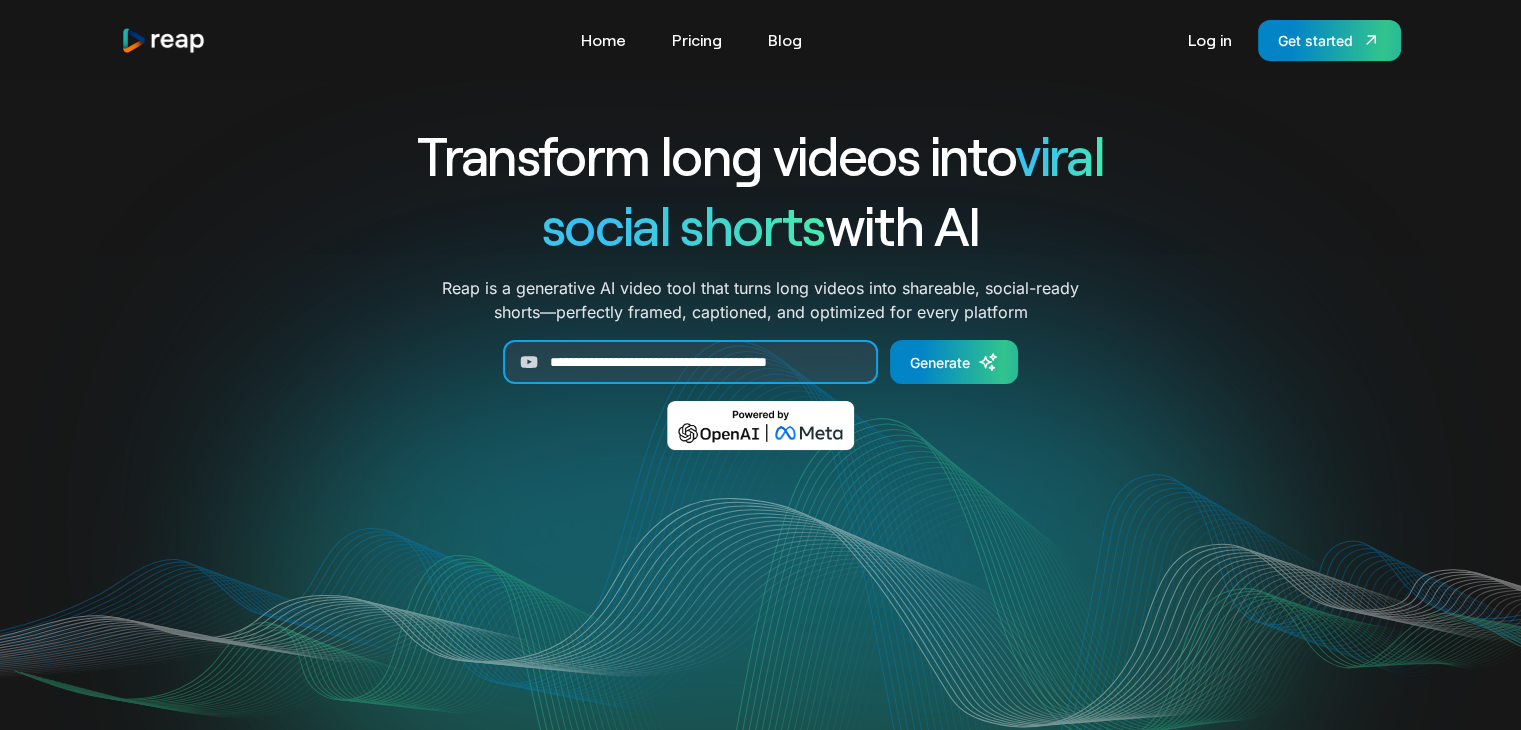 scroll, scrollTop: 0, scrollLeft: 24, axis: horizontal 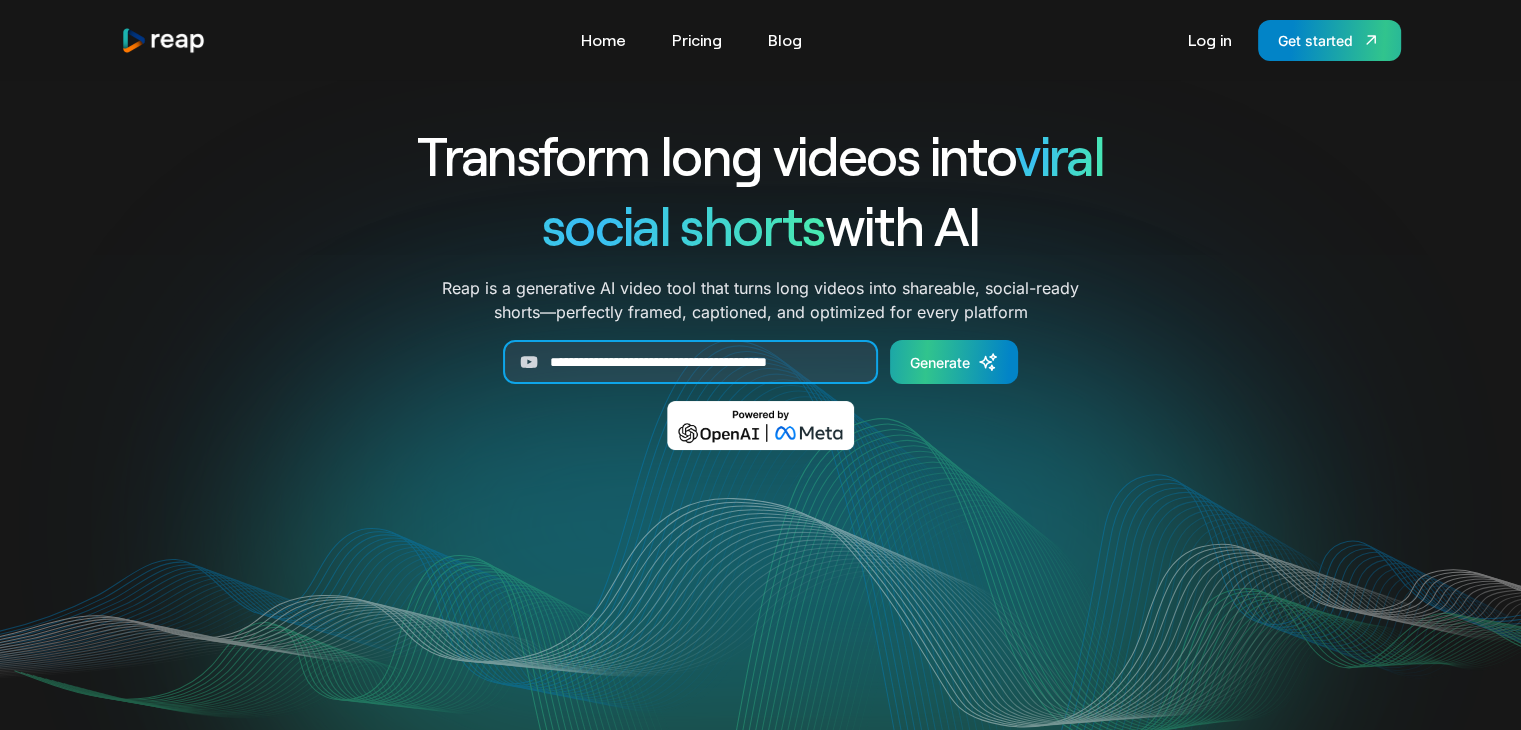 type on "**********" 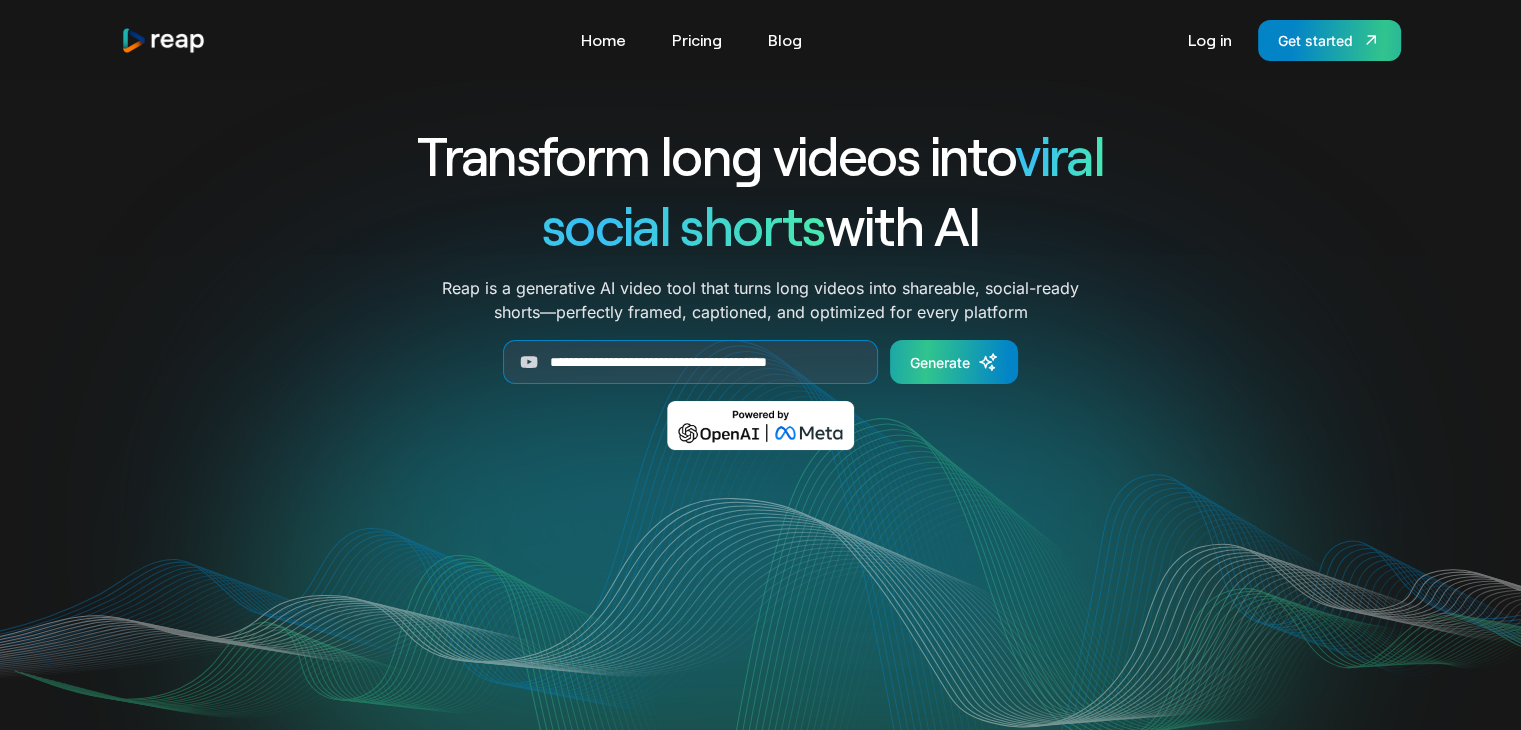 scroll, scrollTop: 0, scrollLeft: 0, axis: both 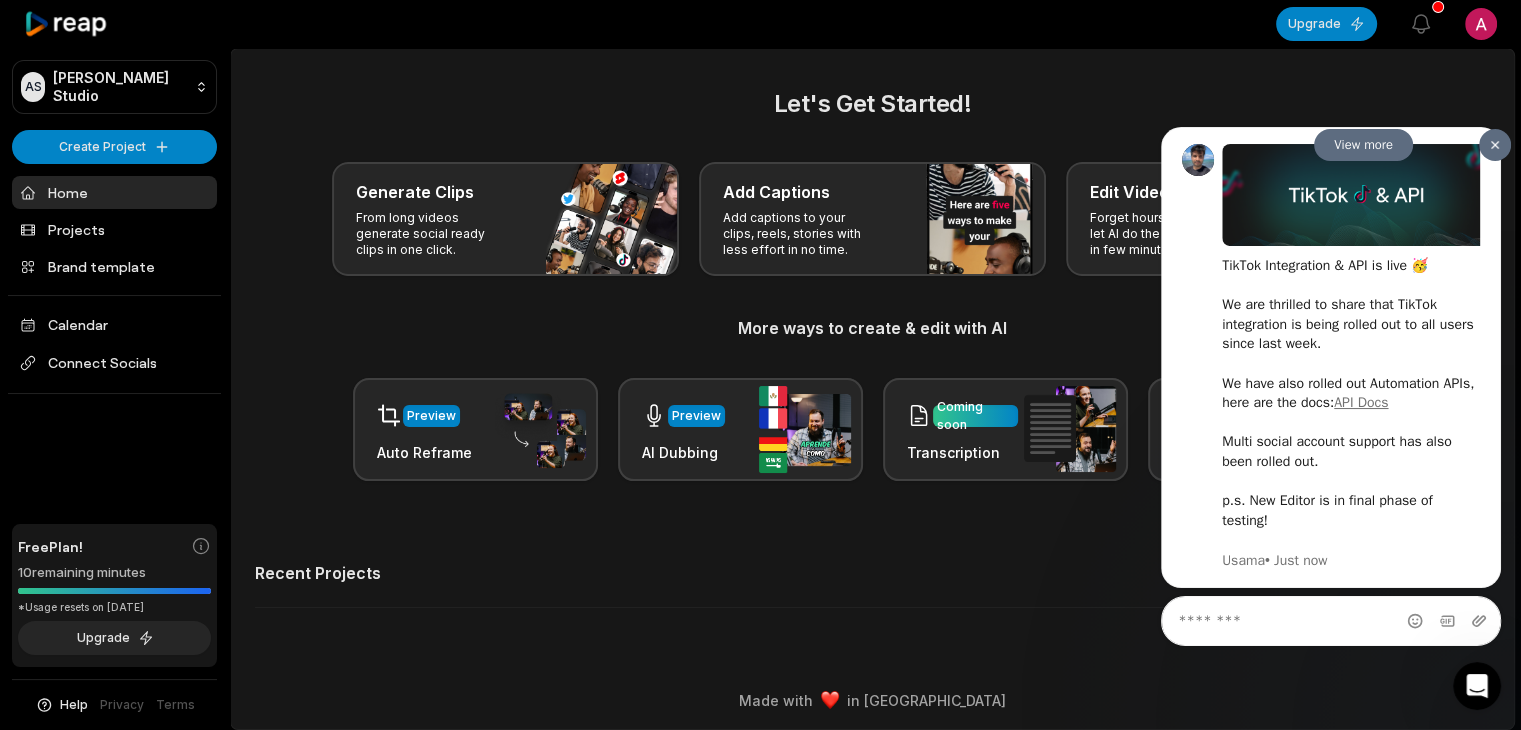 click at bounding box center (1495, 144) 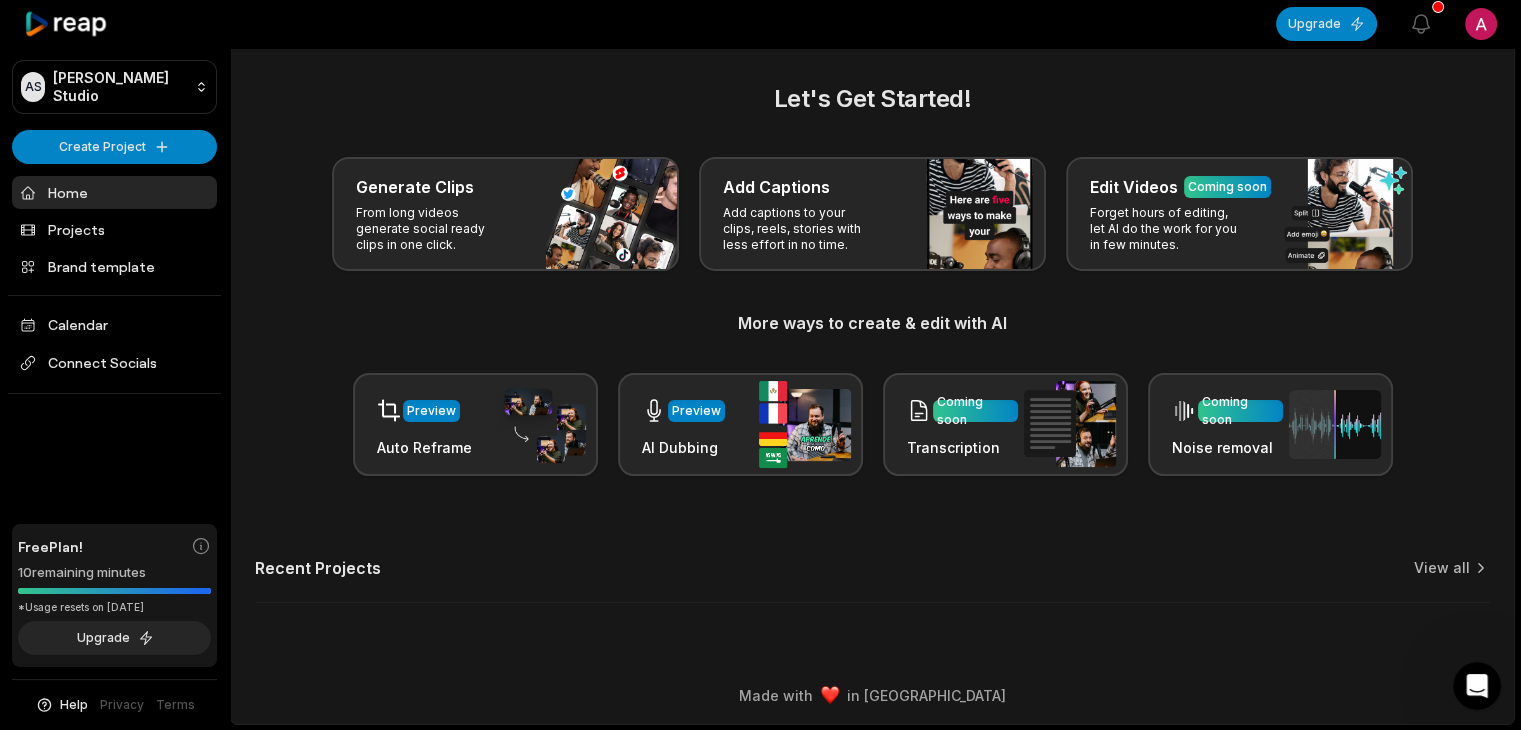 scroll, scrollTop: 0, scrollLeft: 0, axis: both 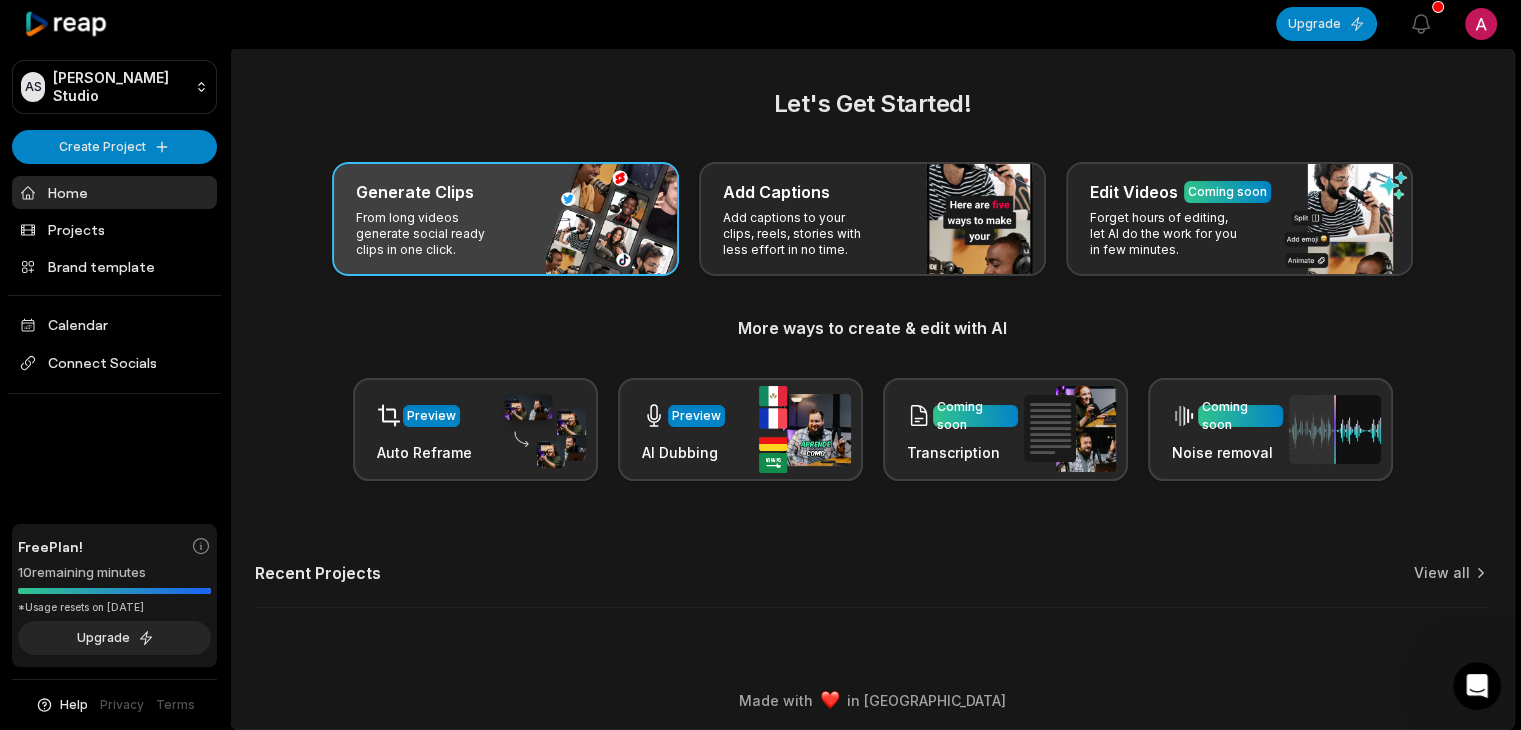 click on "Generate Clips" at bounding box center [505, 192] 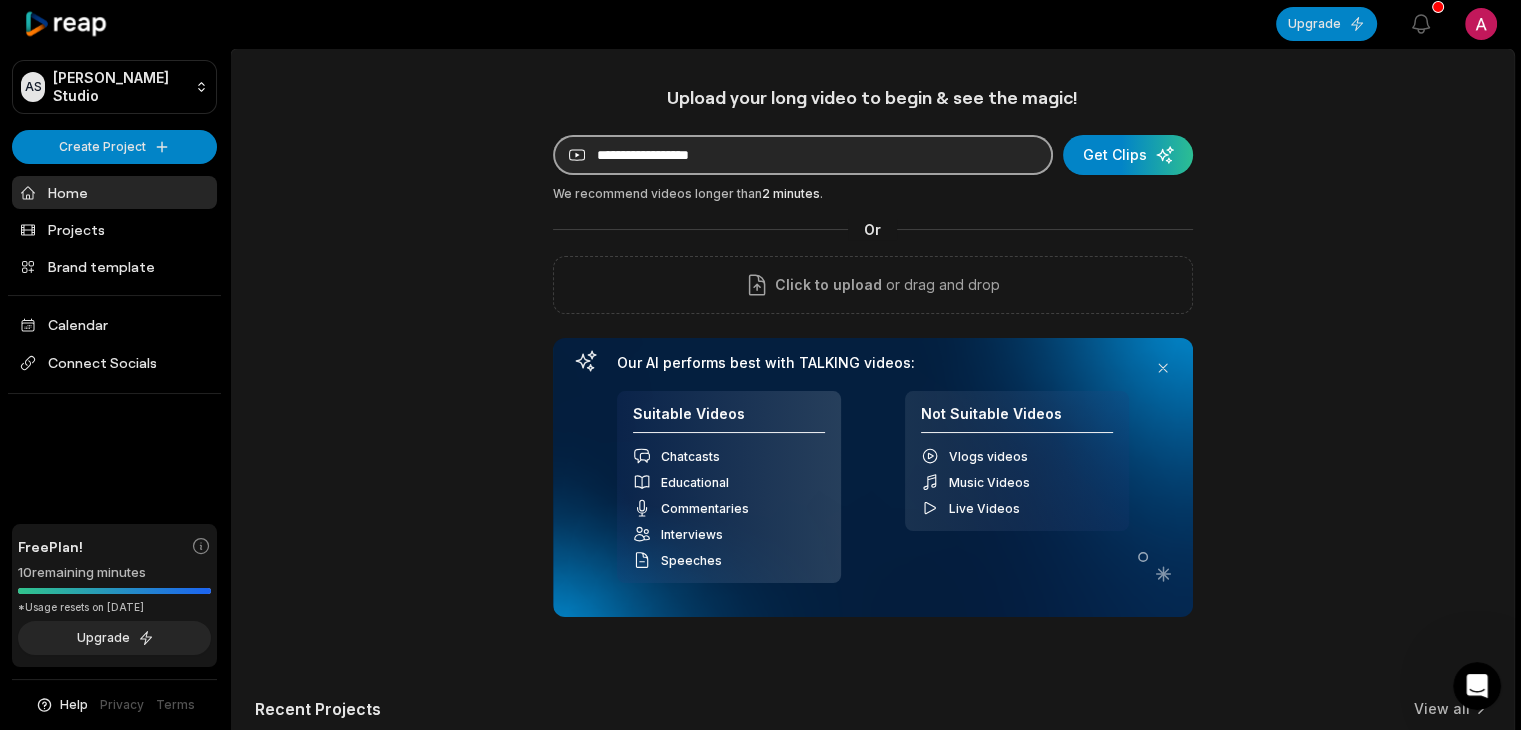 click at bounding box center [803, 155] 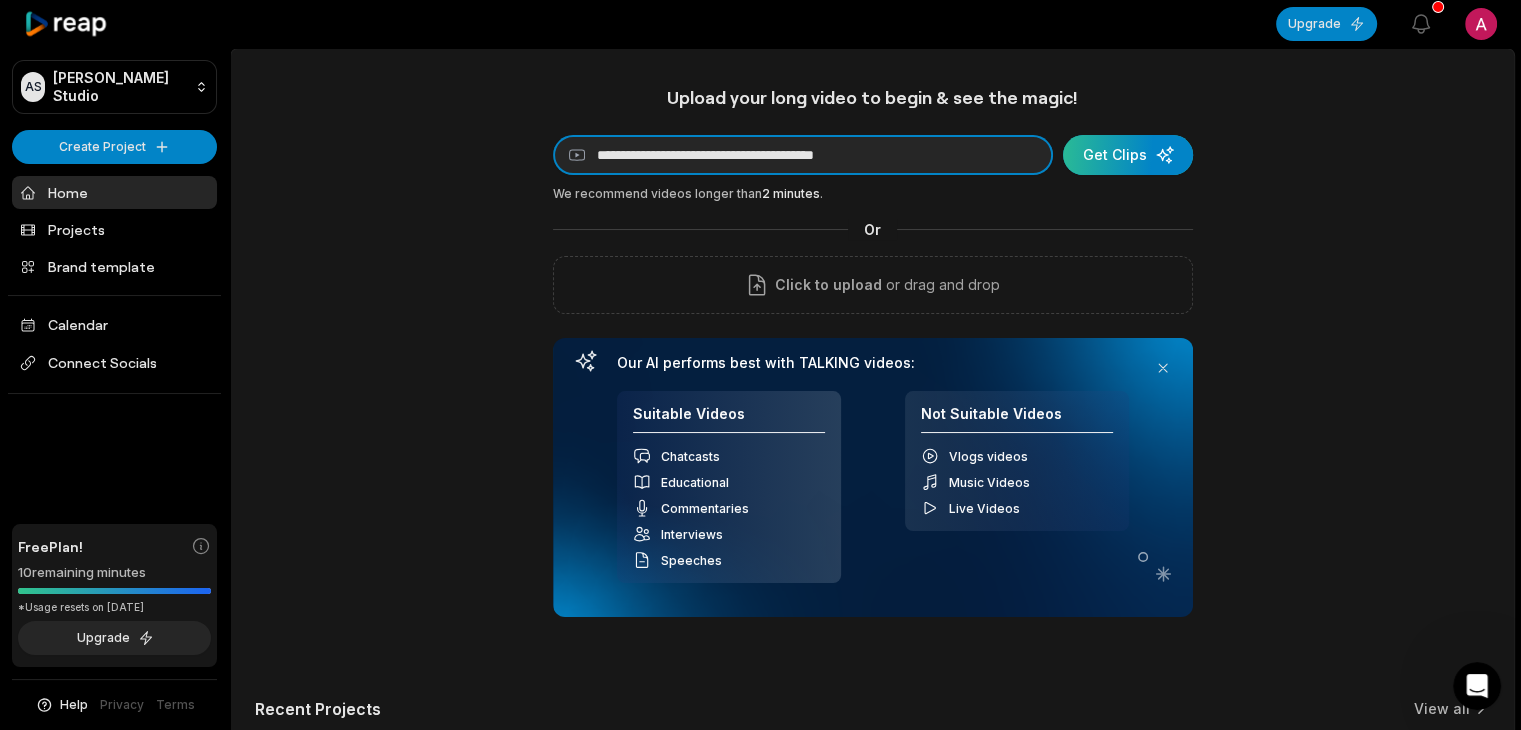 type on "**********" 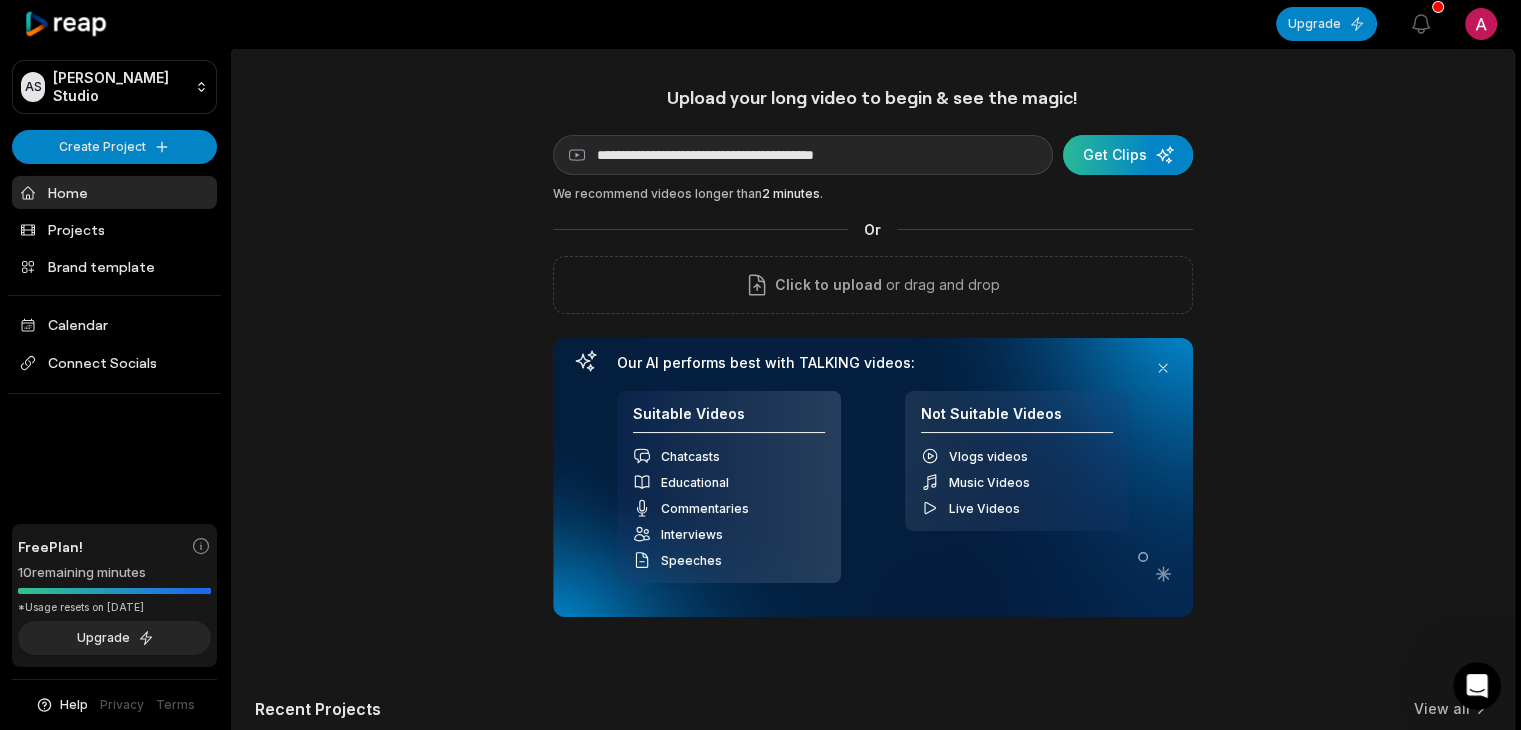 click at bounding box center (1128, 155) 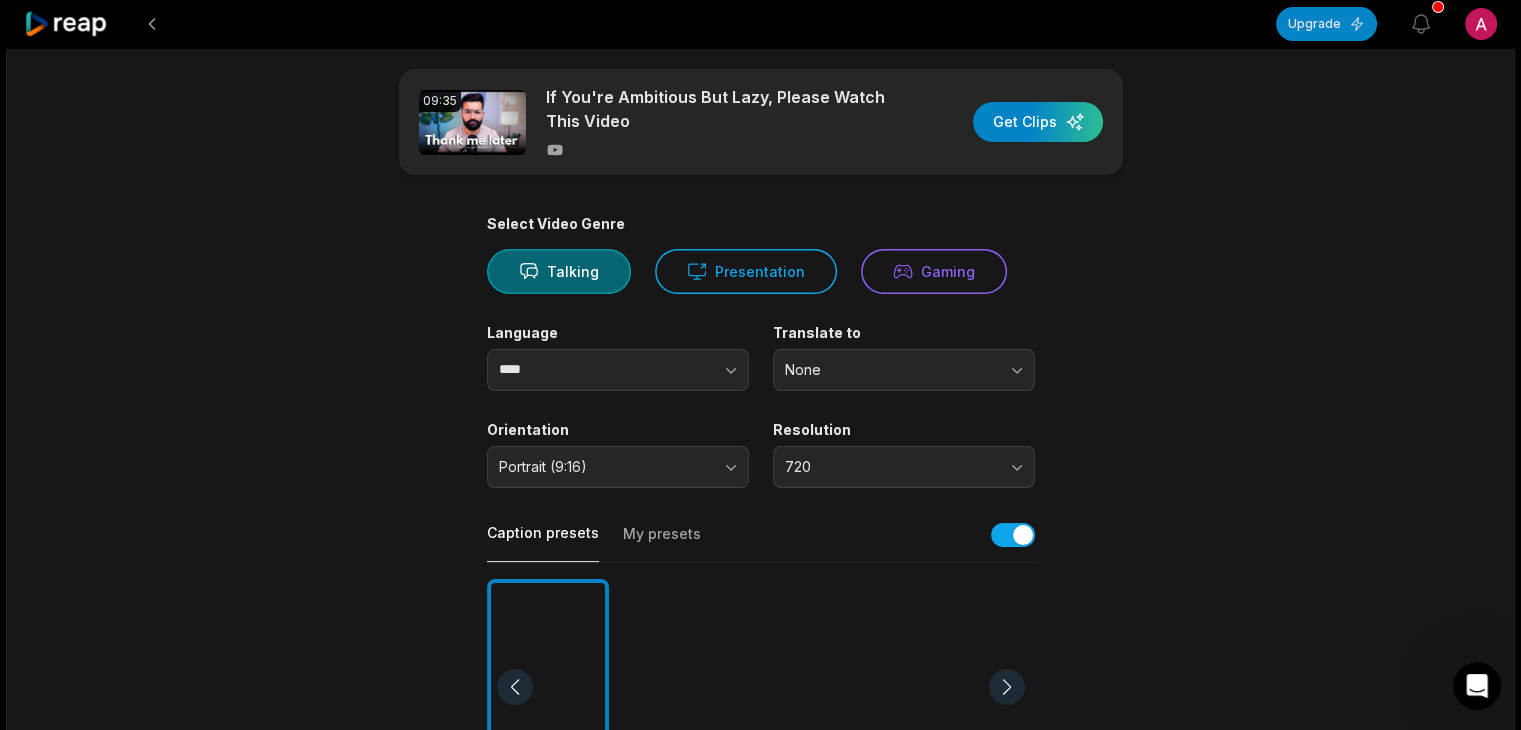 scroll, scrollTop: 10, scrollLeft: 0, axis: vertical 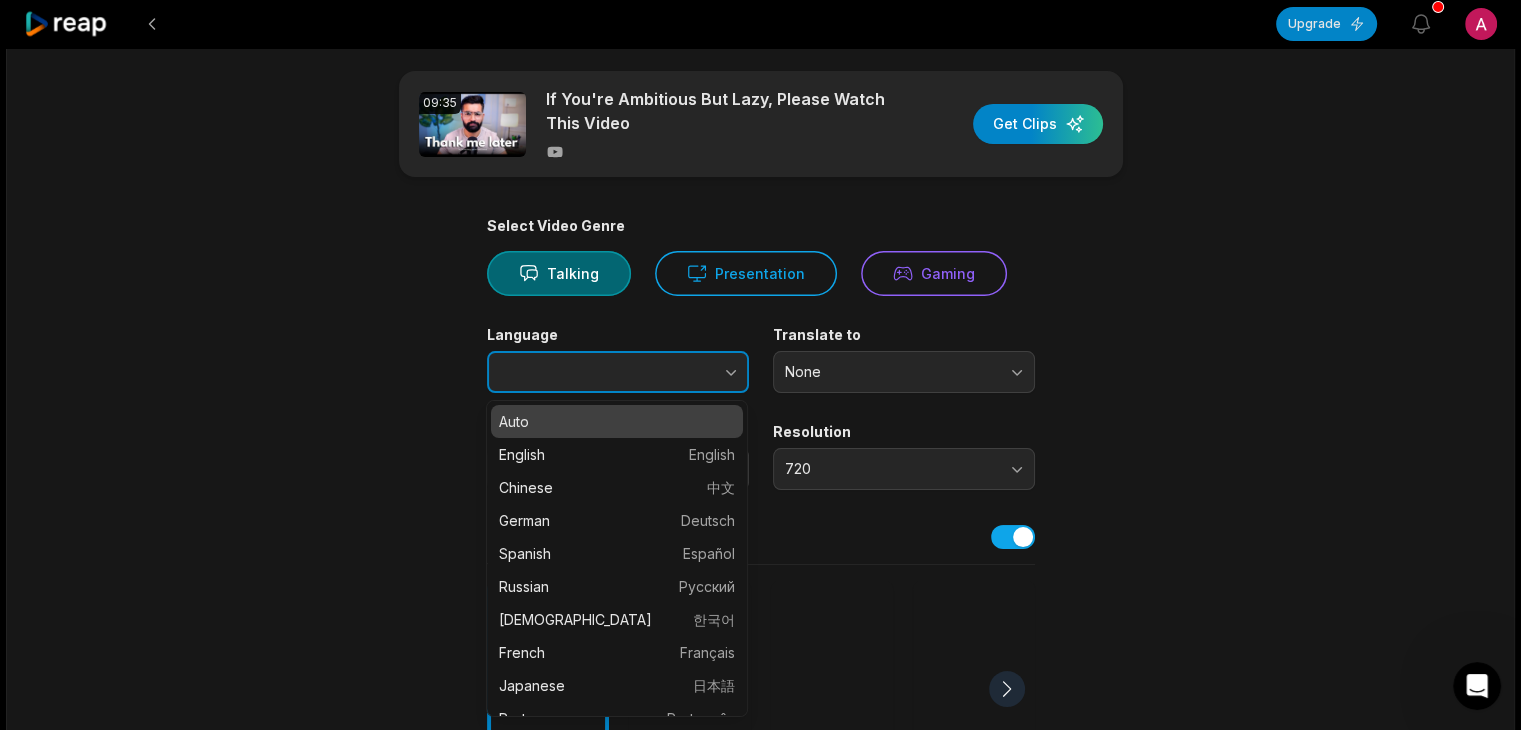 click at bounding box center [691, 372] 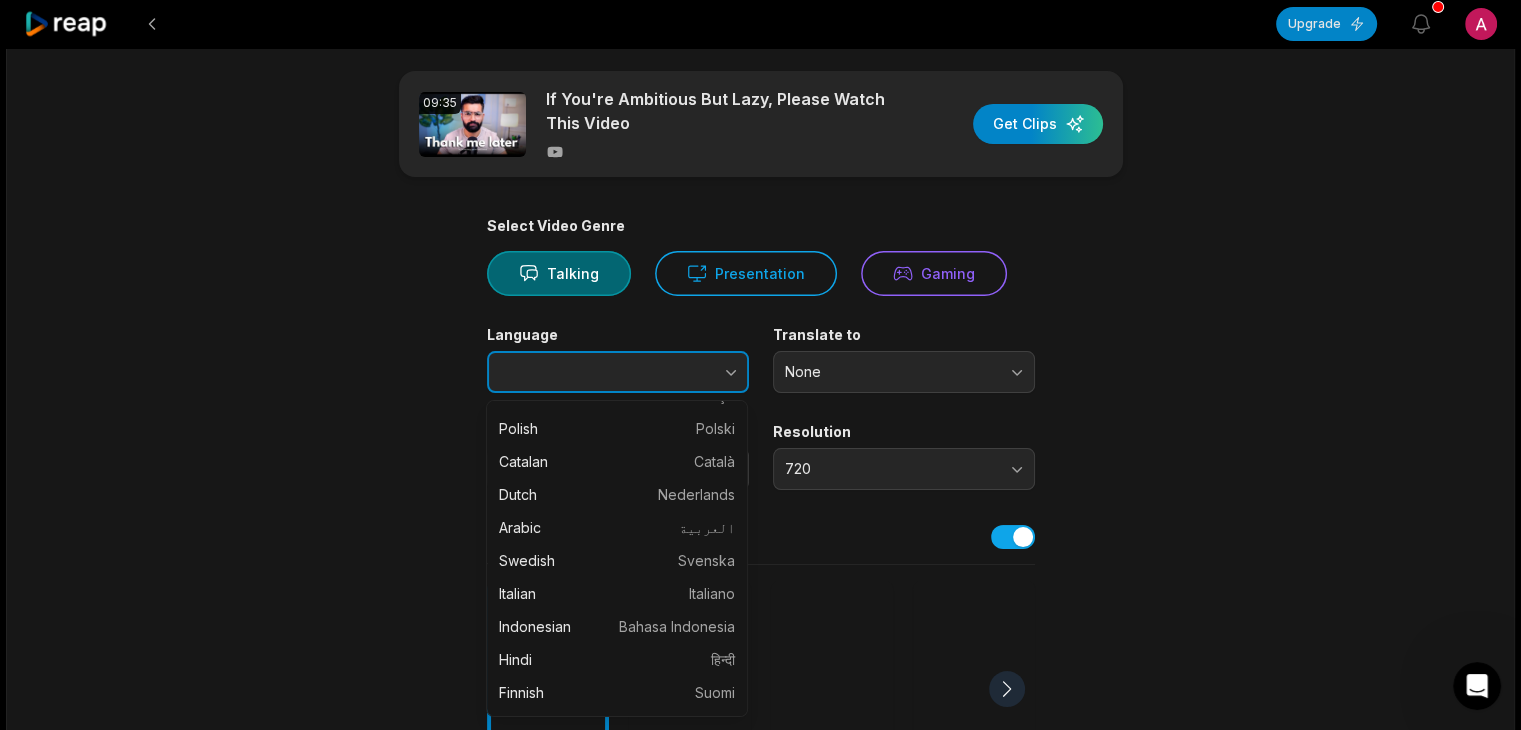 scroll, scrollTop: 483, scrollLeft: 0, axis: vertical 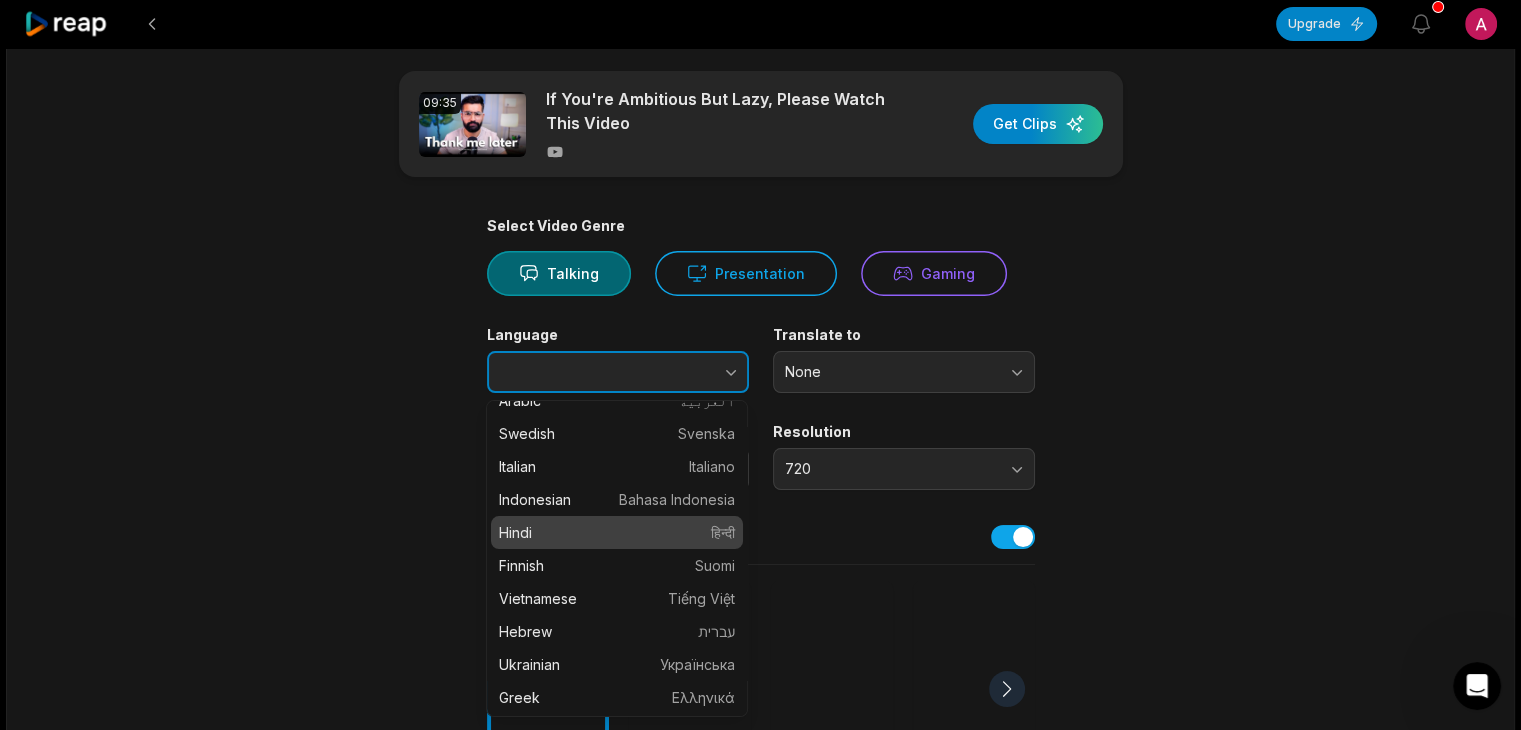 type on "*****" 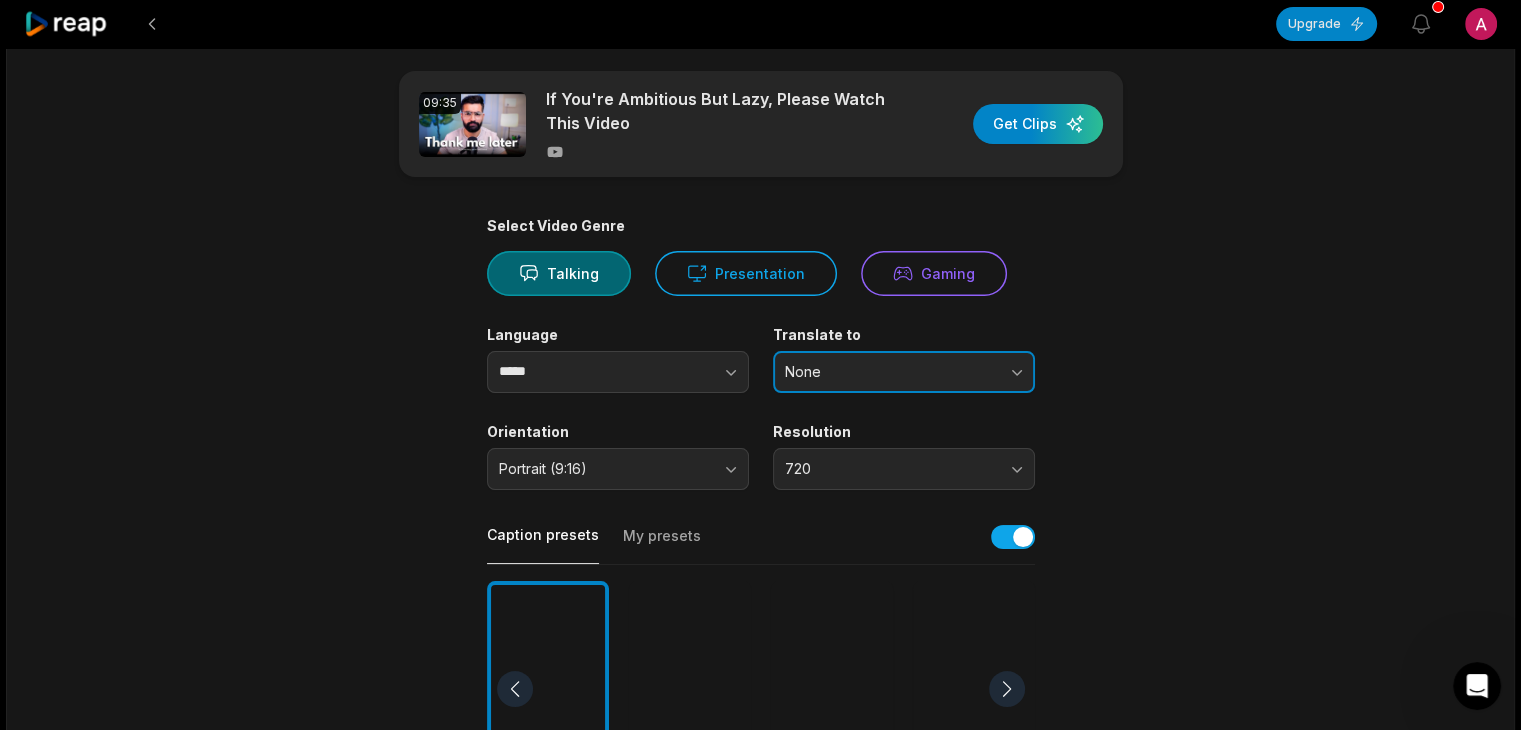 click on "None" at bounding box center [890, 372] 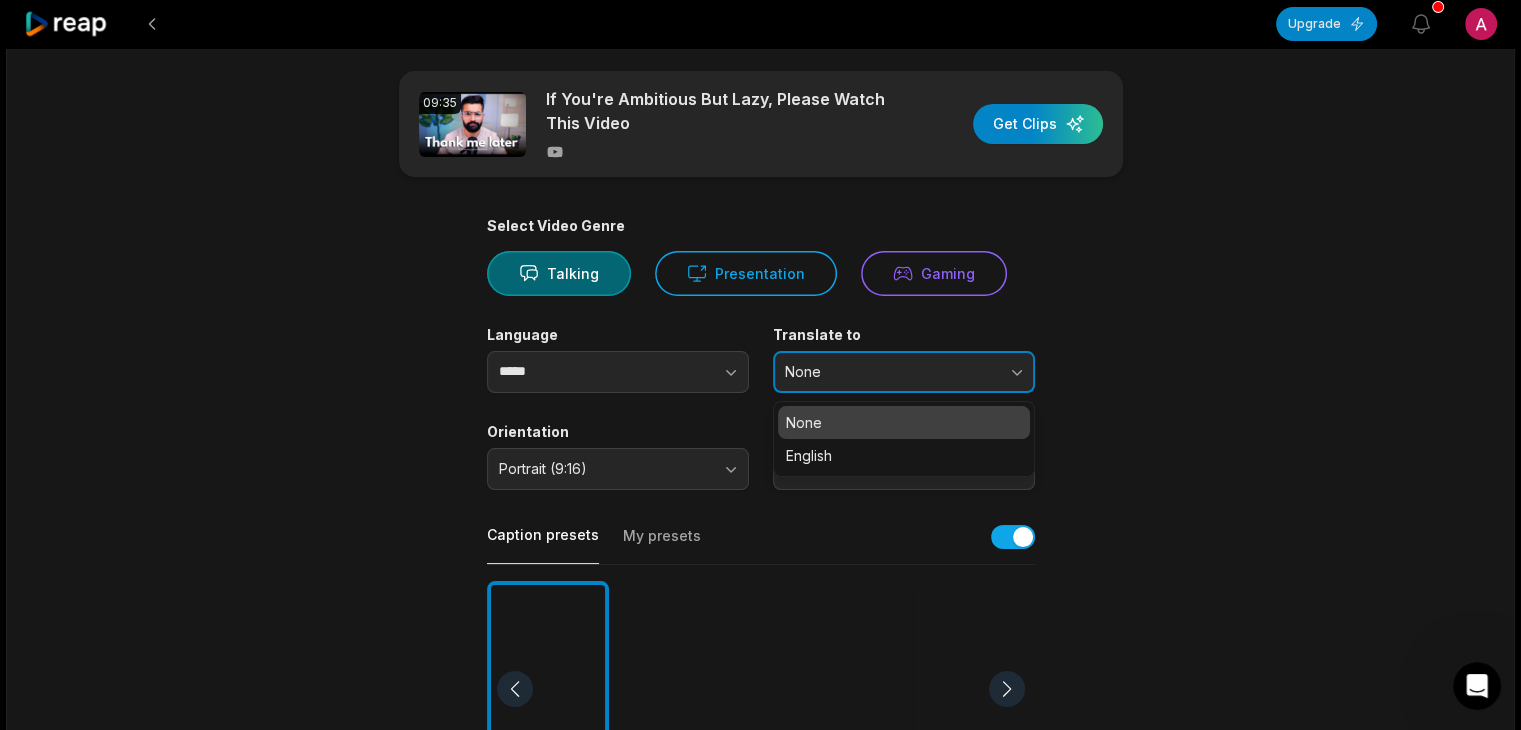 click on "None" at bounding box center [890, 372] 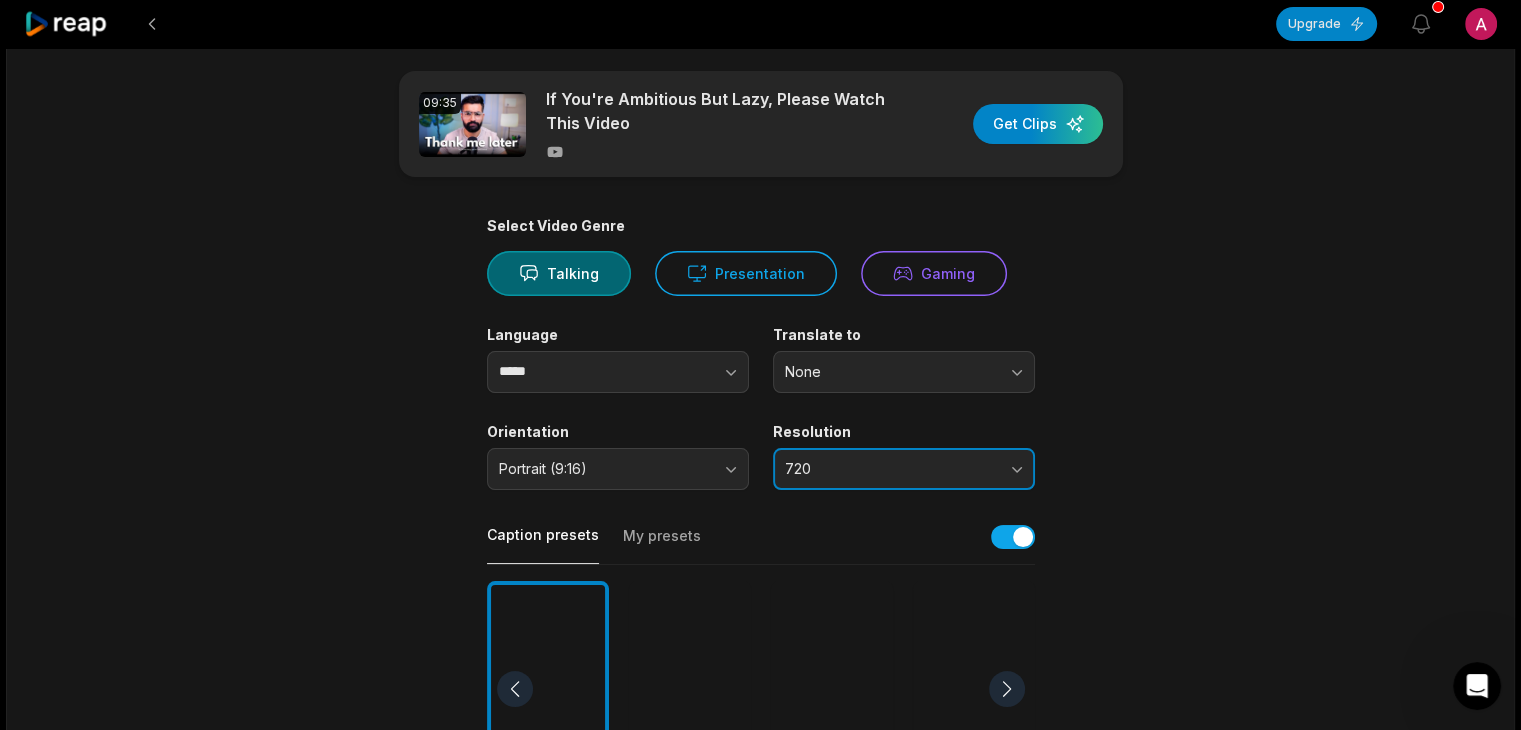 click on "720" at bounding box center [890, 469] 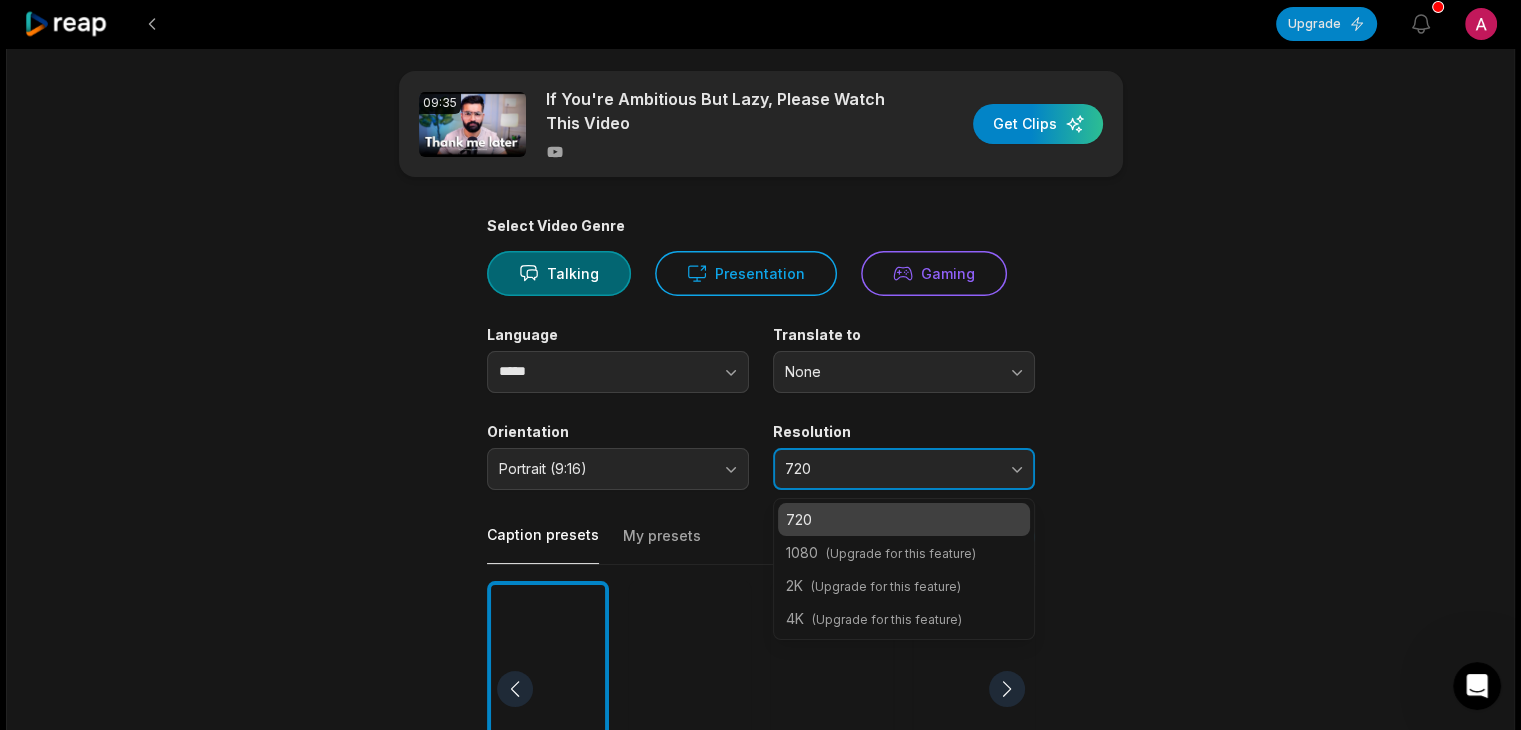 click on "720" at bounding box center (890, 469) 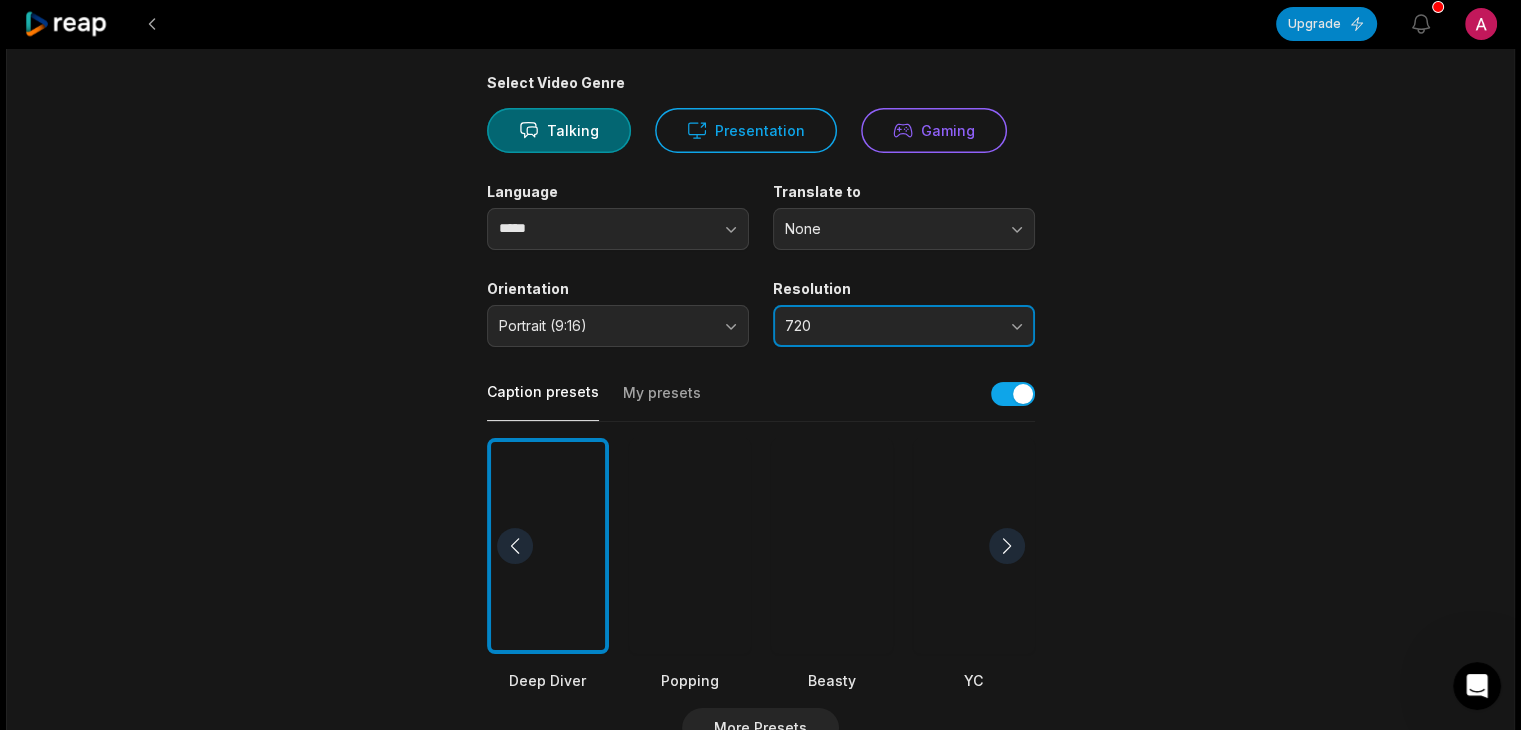 scroll, scrollTop: 0, scrollLeft: 0, axis: both 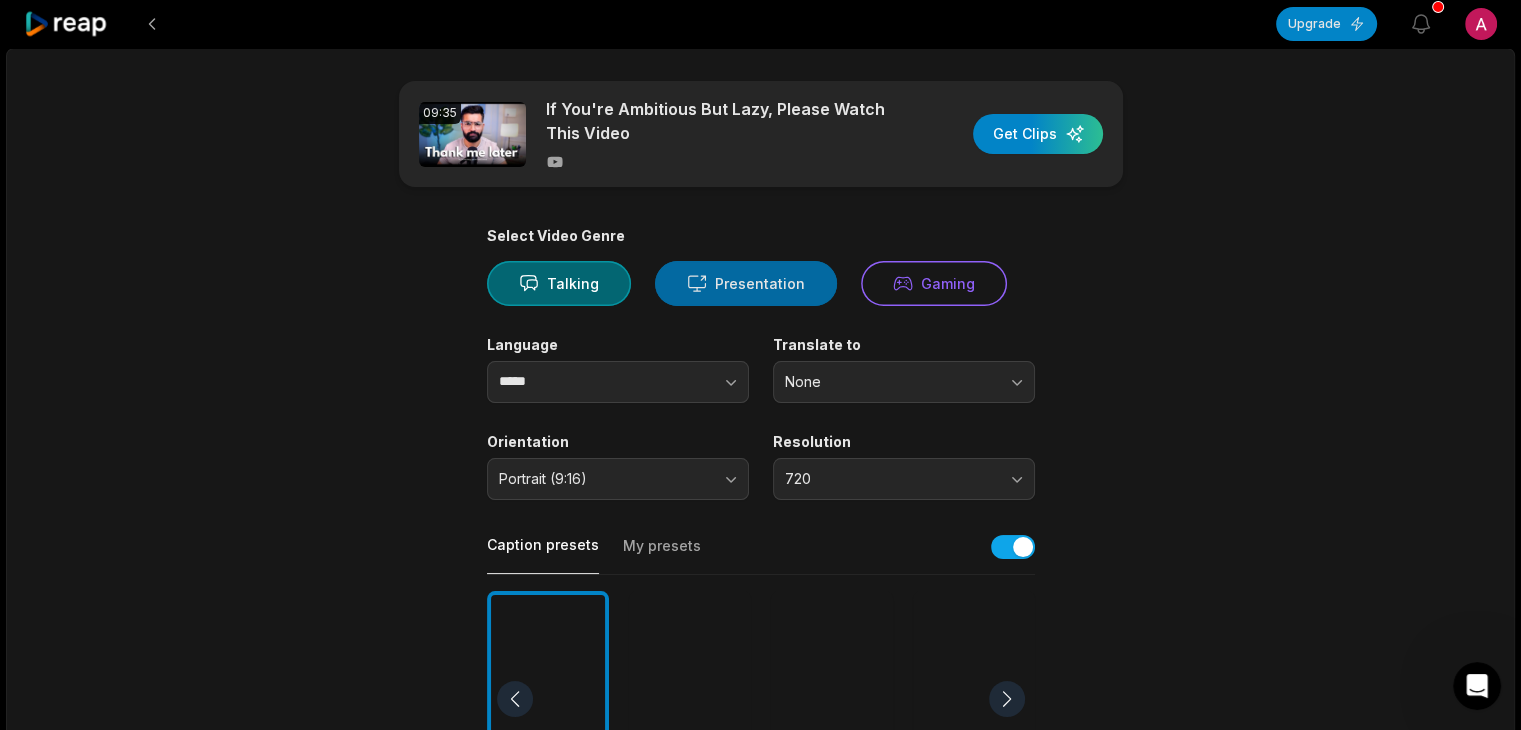 click on "Presentation" at bounding box center [746, 283] 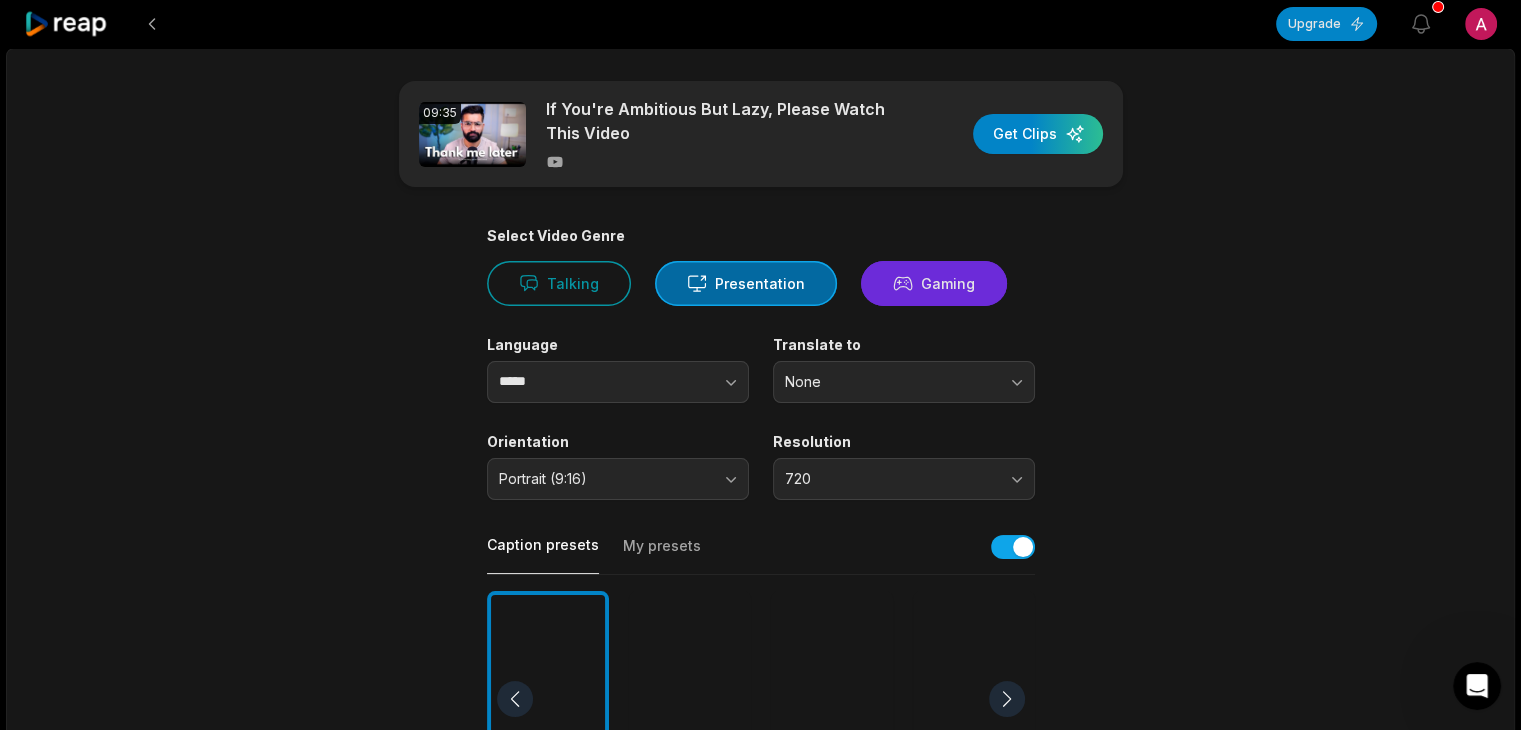 click on "Gaming" at bounding box center [934, 283] 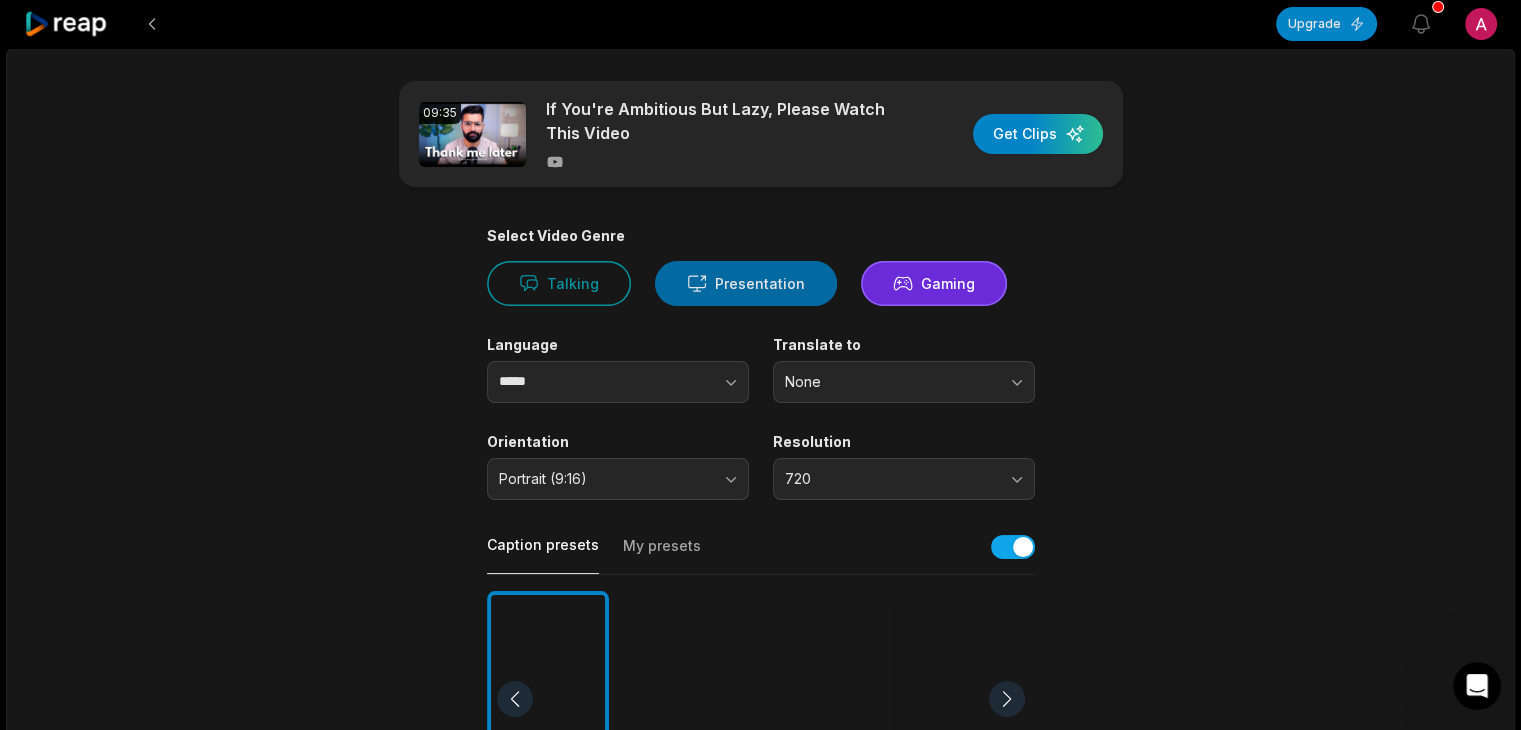 click on "Presentation" at bounding box center (746, 283) 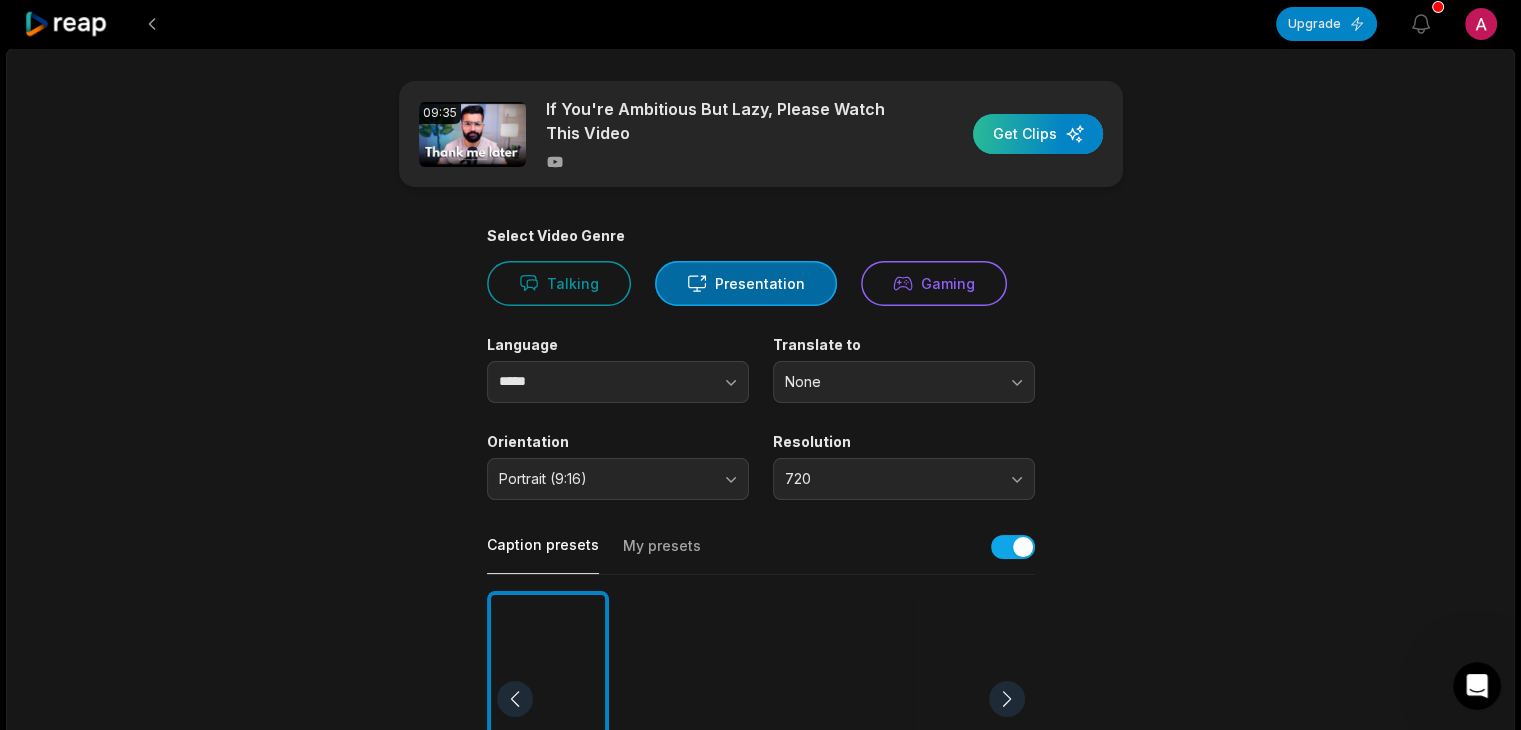 click at bounding box center (1038, 134) 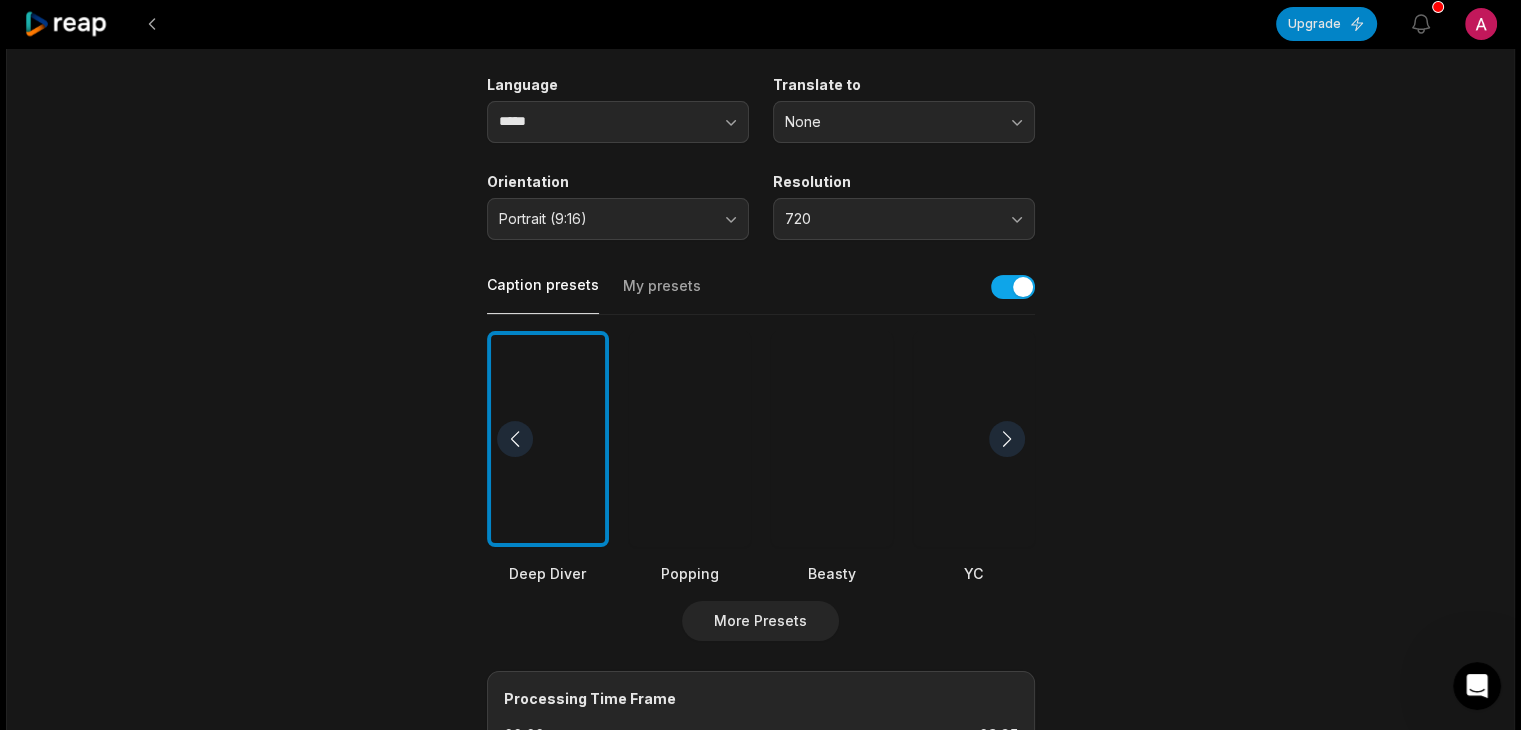 scroll, scrollTop: 0, scrollLeft: 0, axis: both 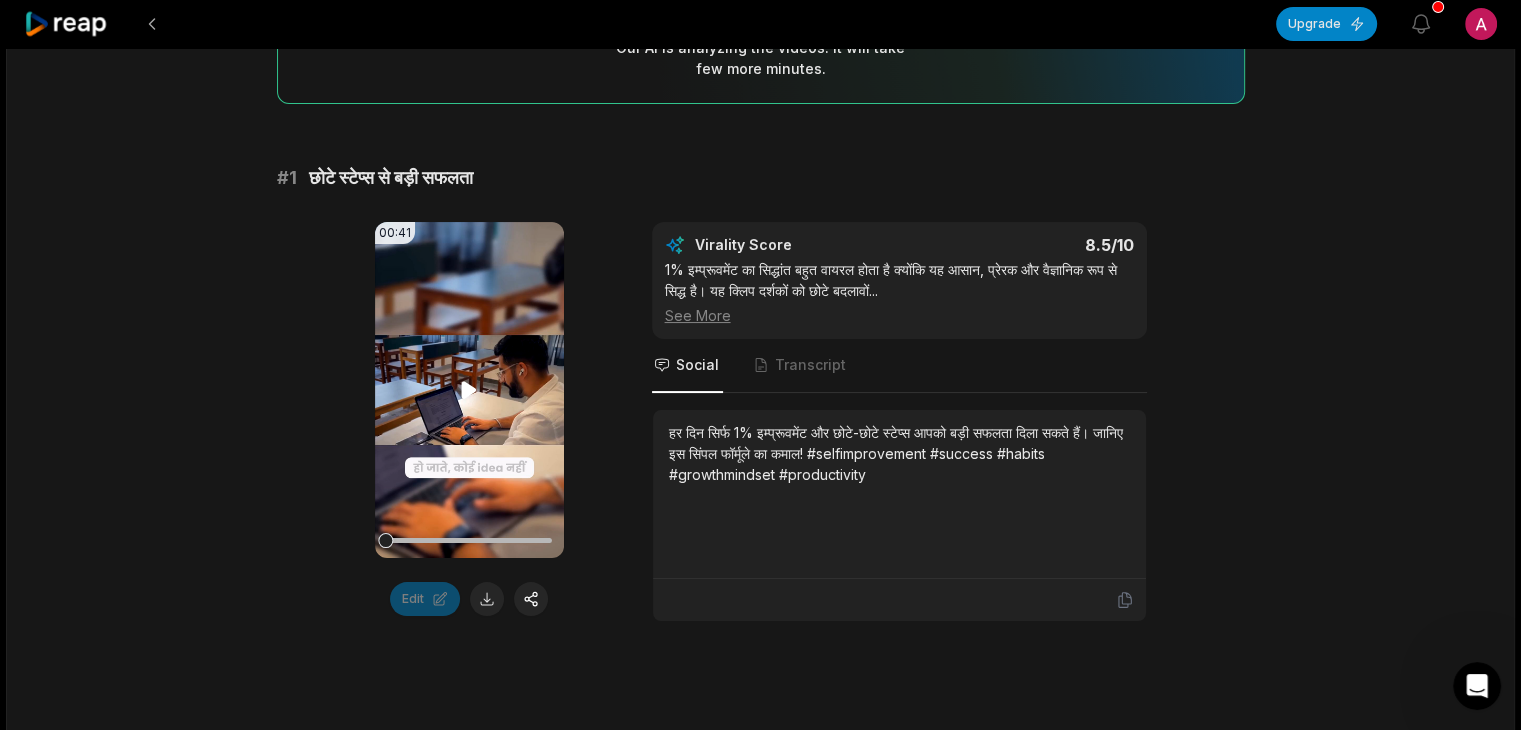 click 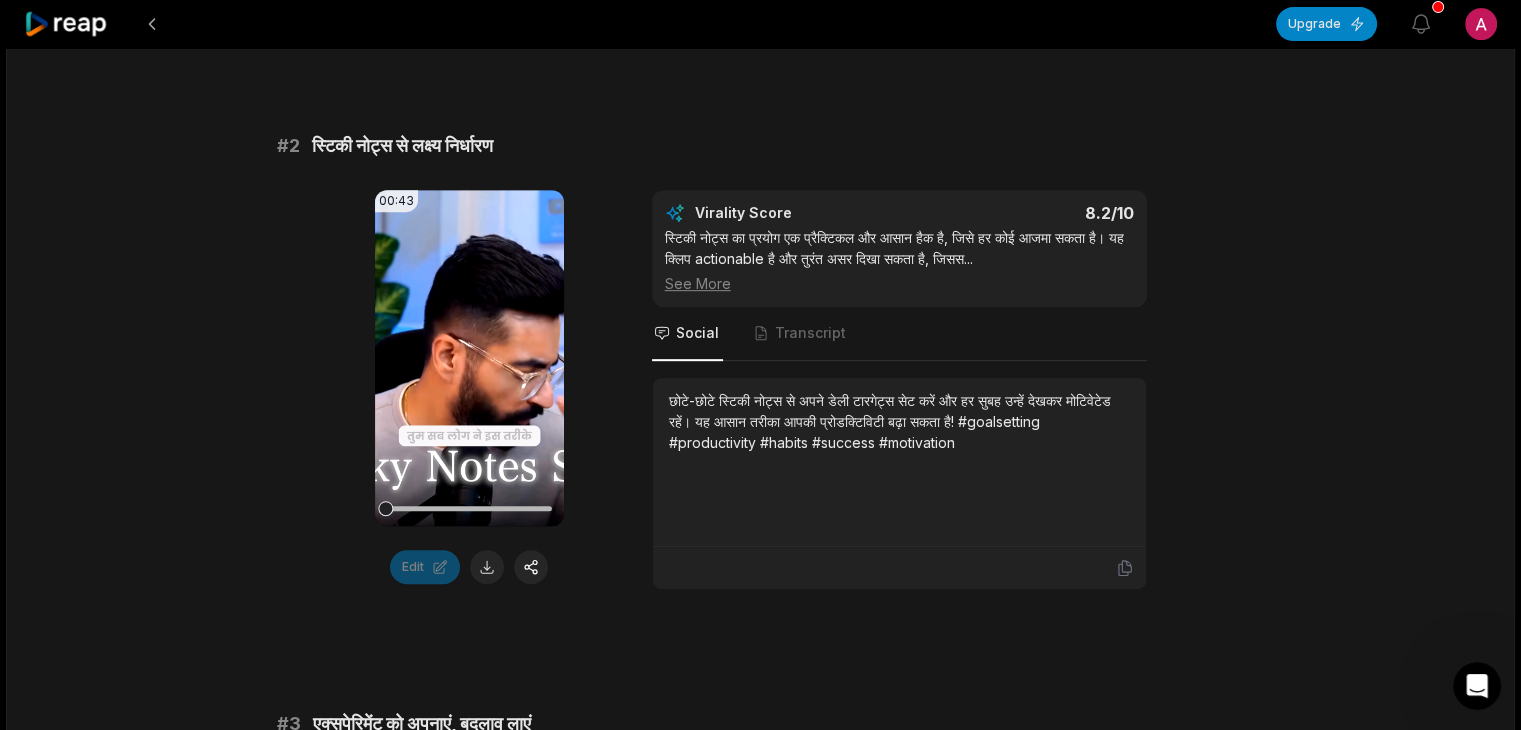 scroll, scrollTop: 855, scrollLeft: 0, axis: vertical 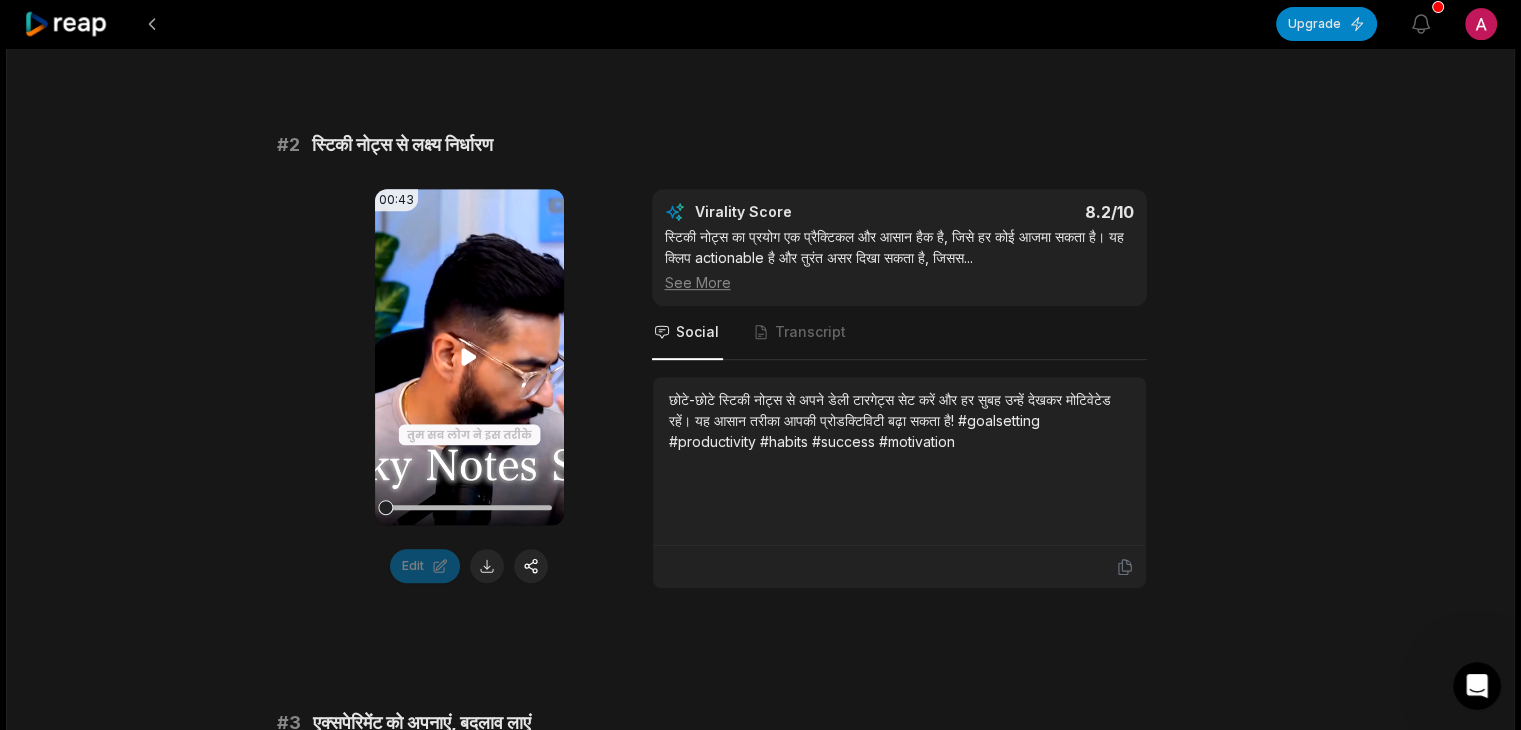 click 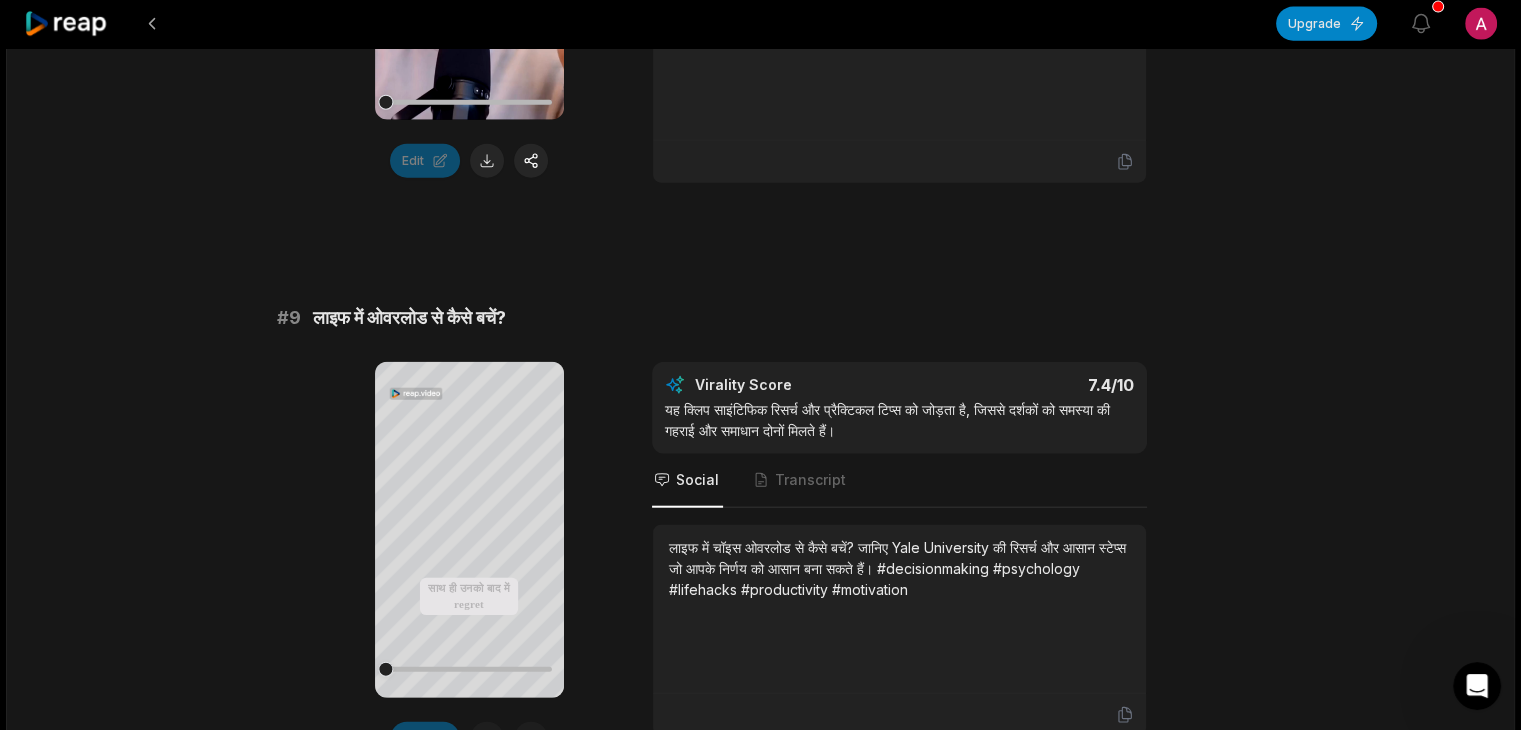 scroll, scrollTop: 5470, scrollLeft: 0, axis: vertical 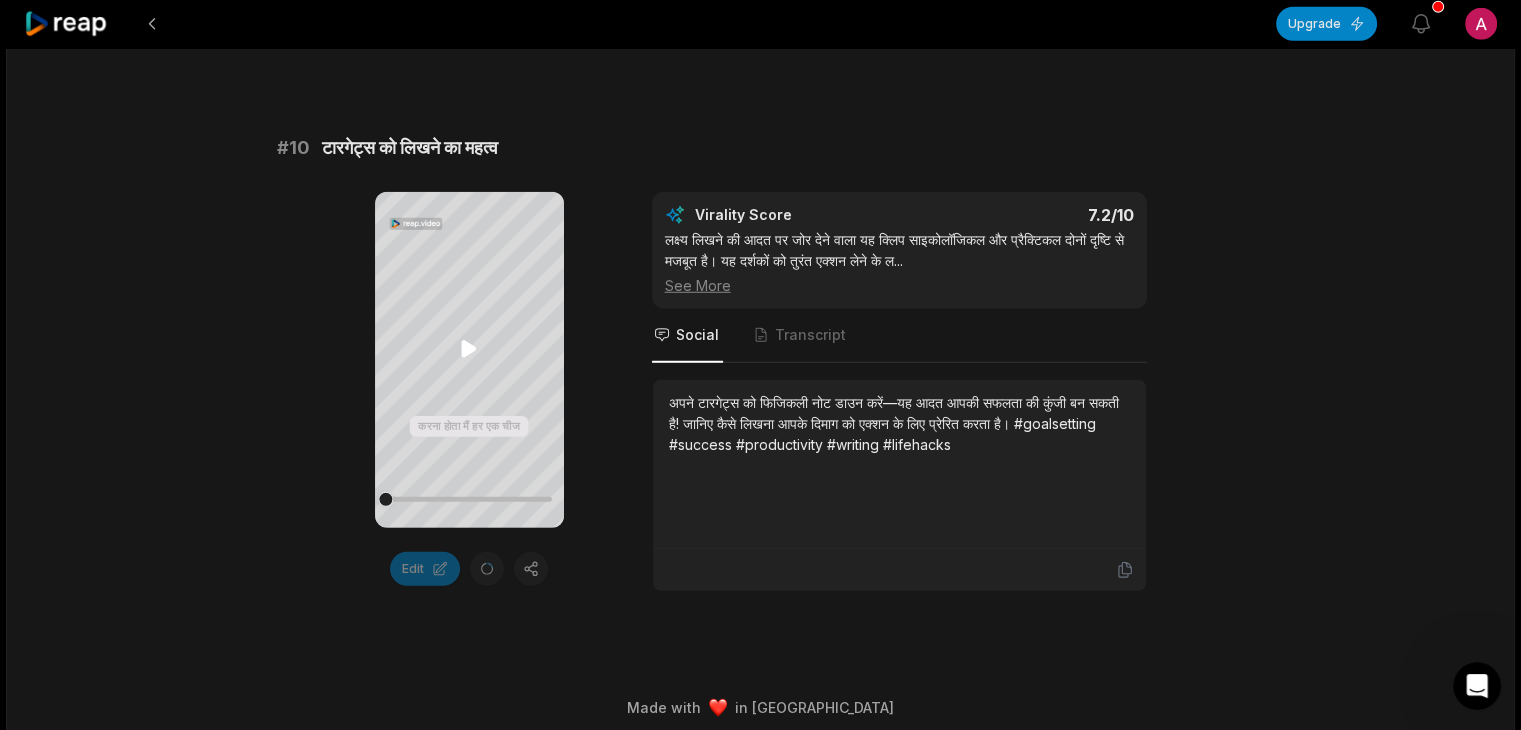 click 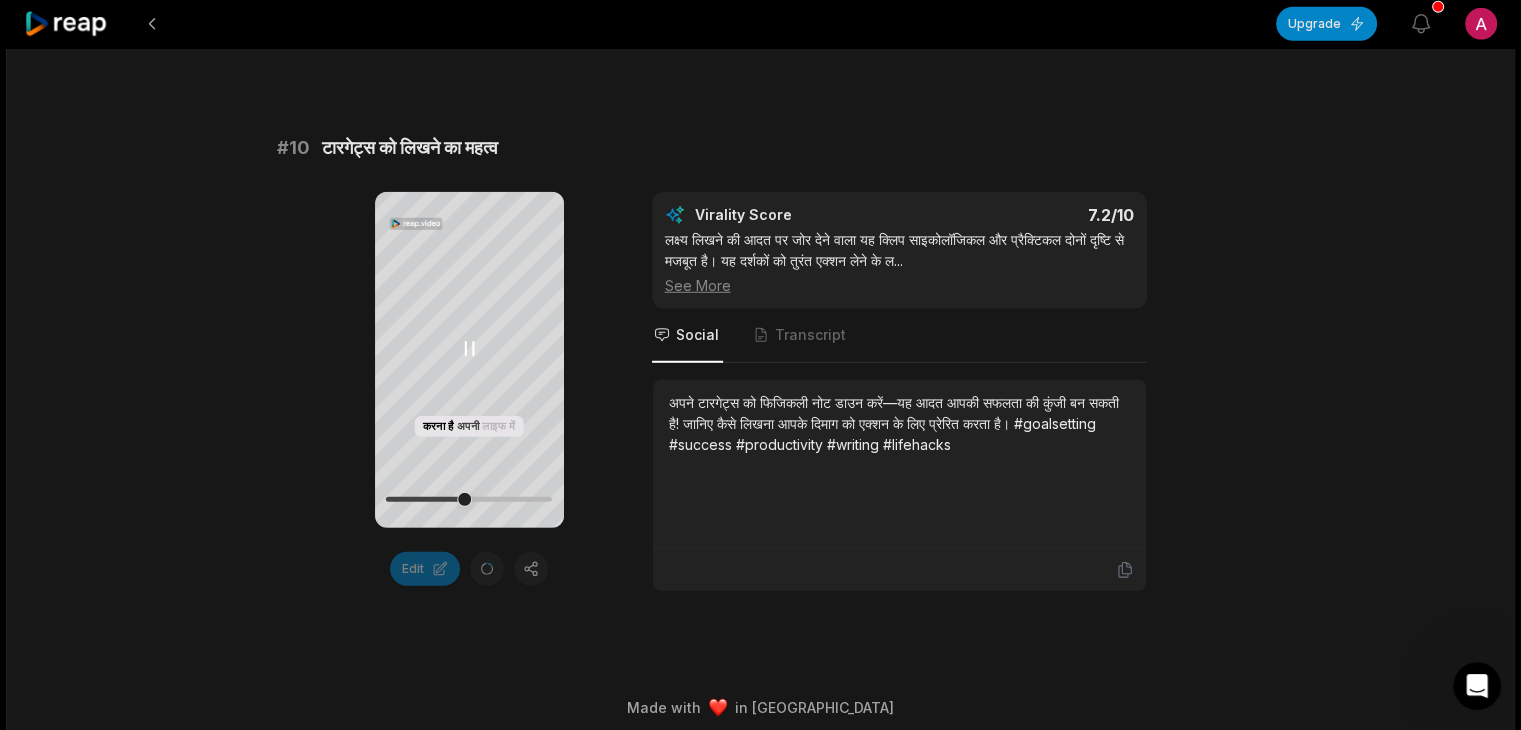 click 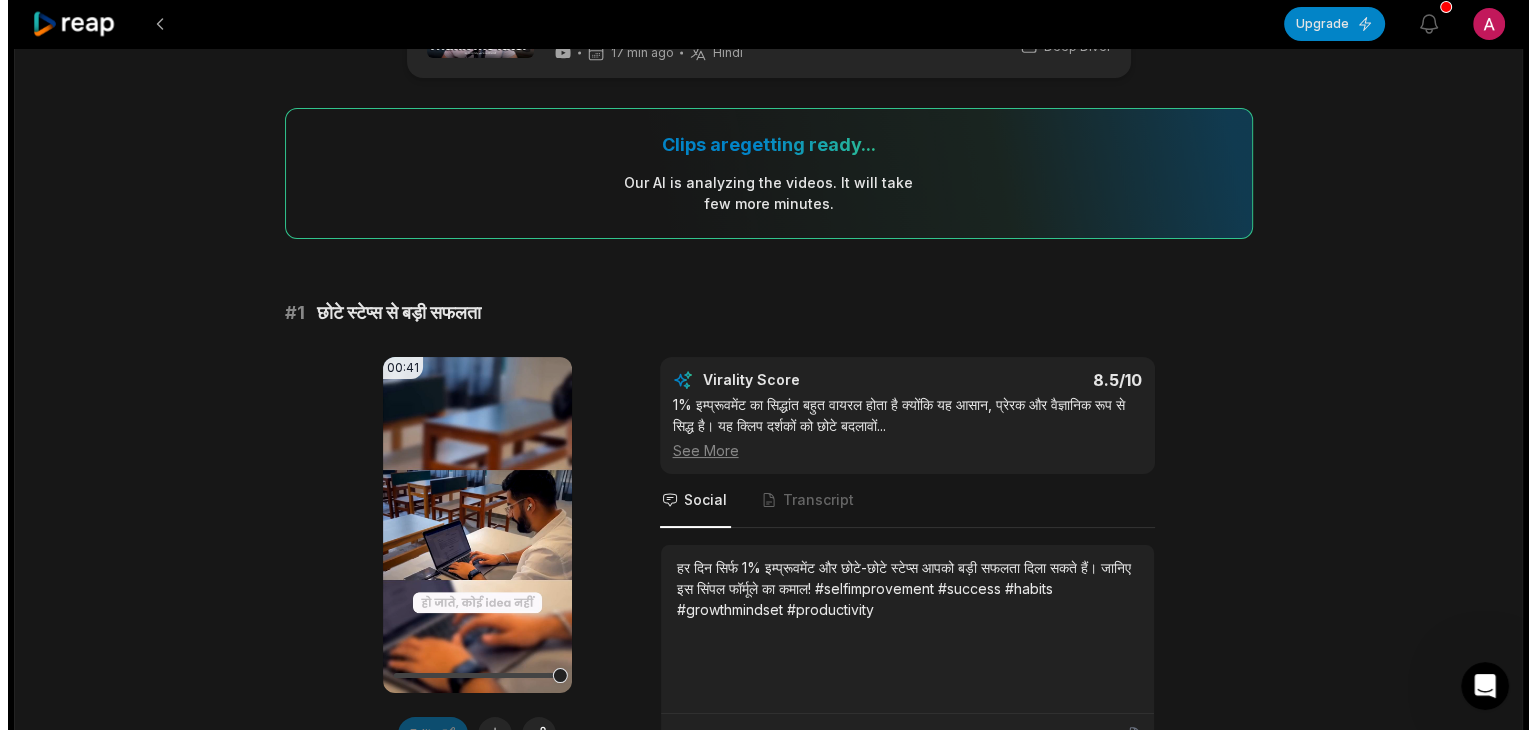 scroll, scrollTop: 0, scrollLeft: 0, axis: both 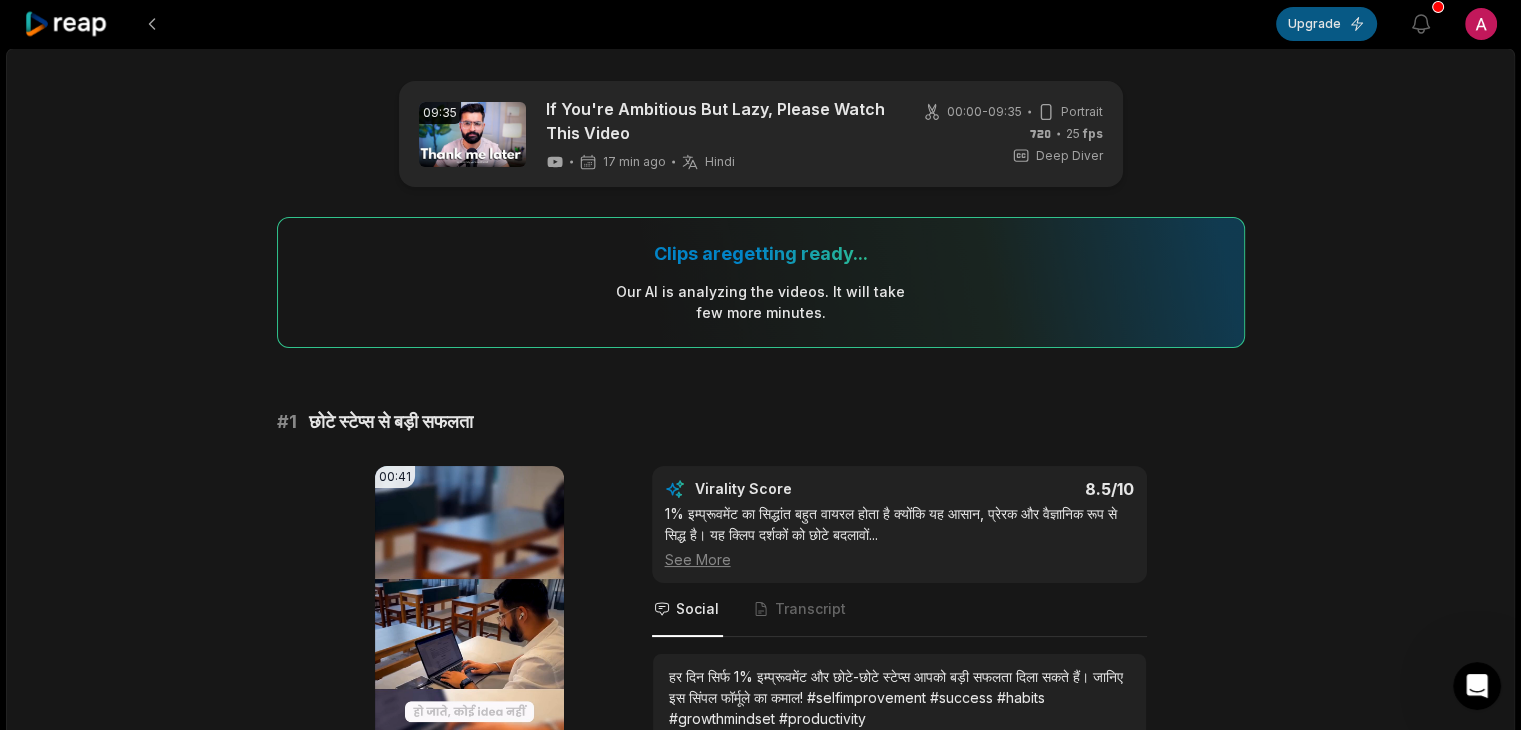 click on "Upgrade" at bounding box center [1326, 24] 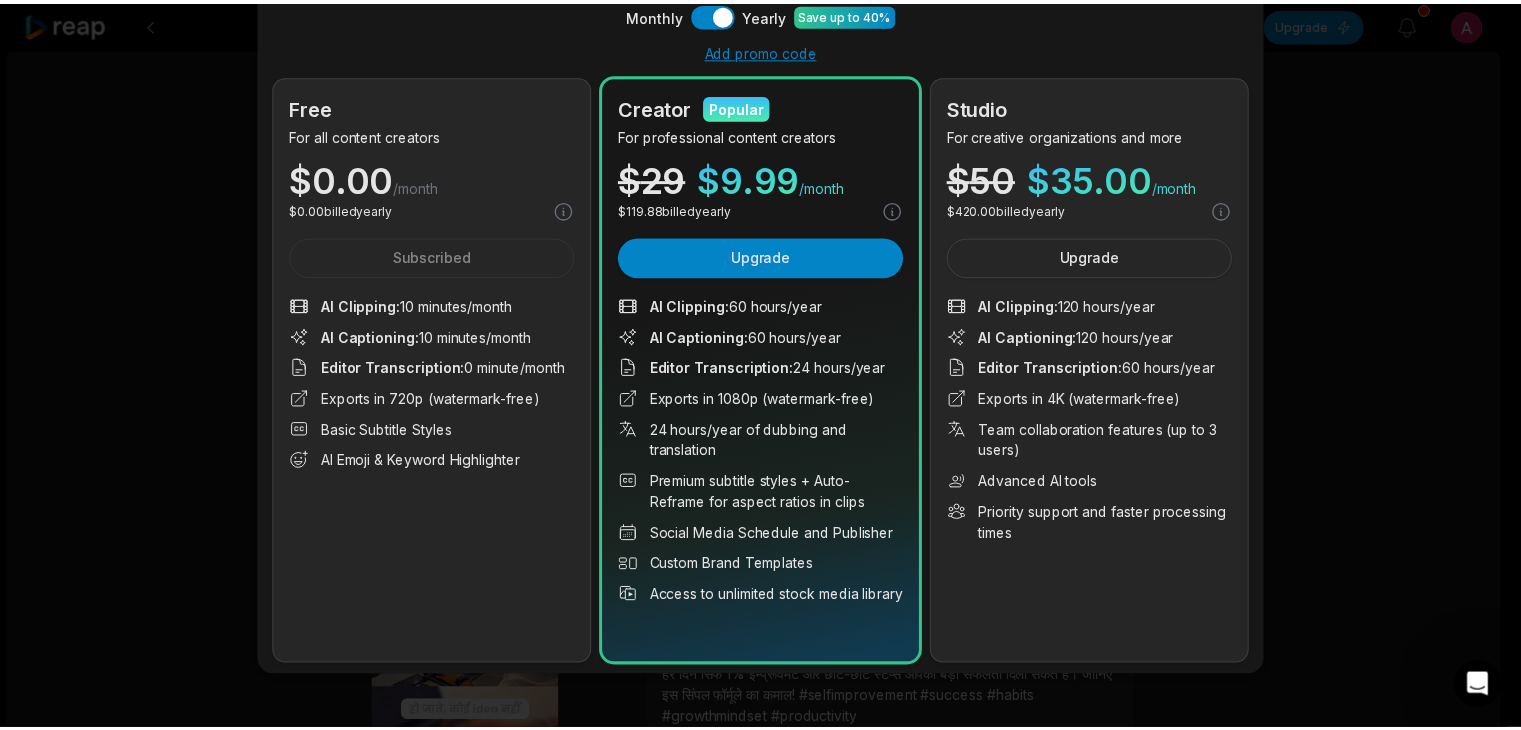 scroll, scrollTop: 0, scrollLeft: 0, axis: both 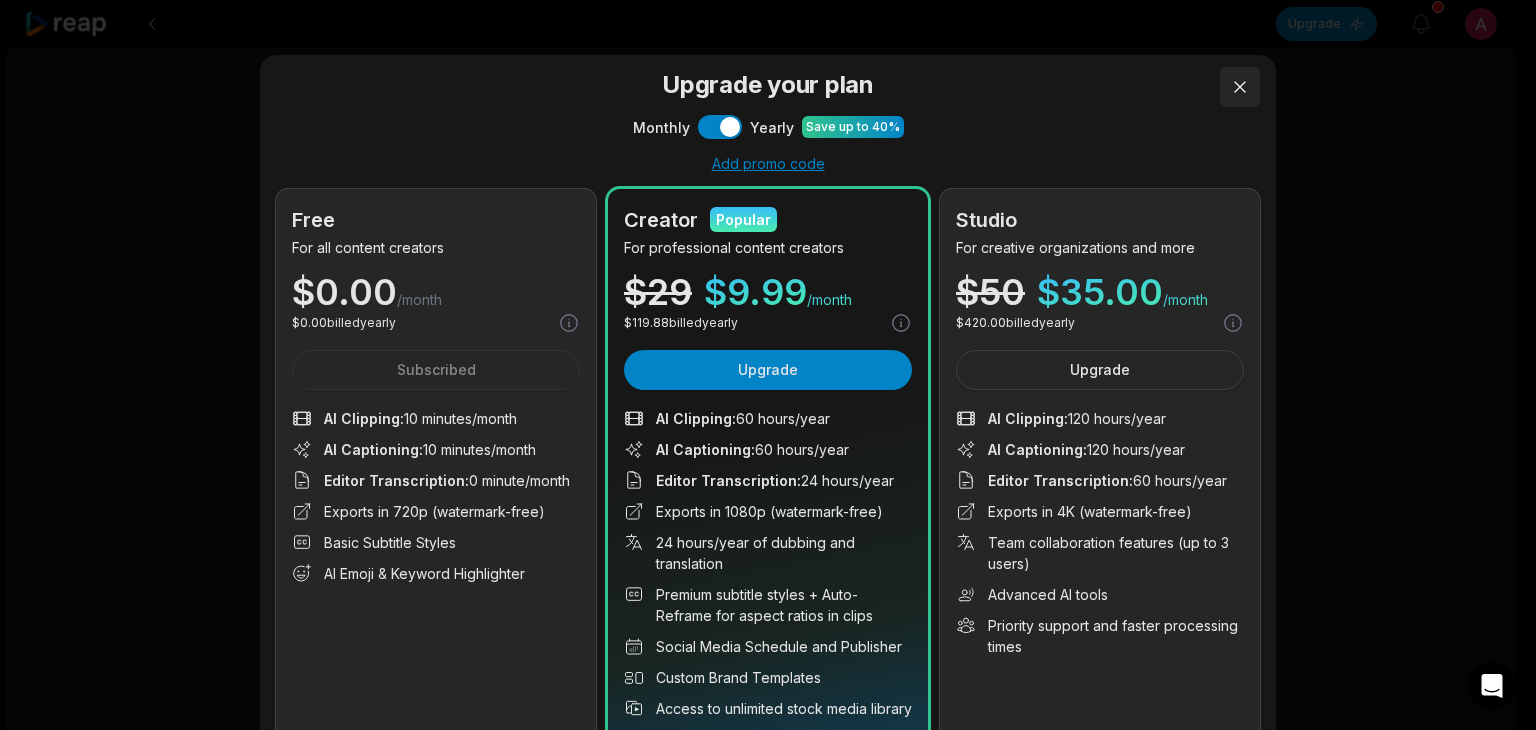 click at bounding box center (1240, 87) 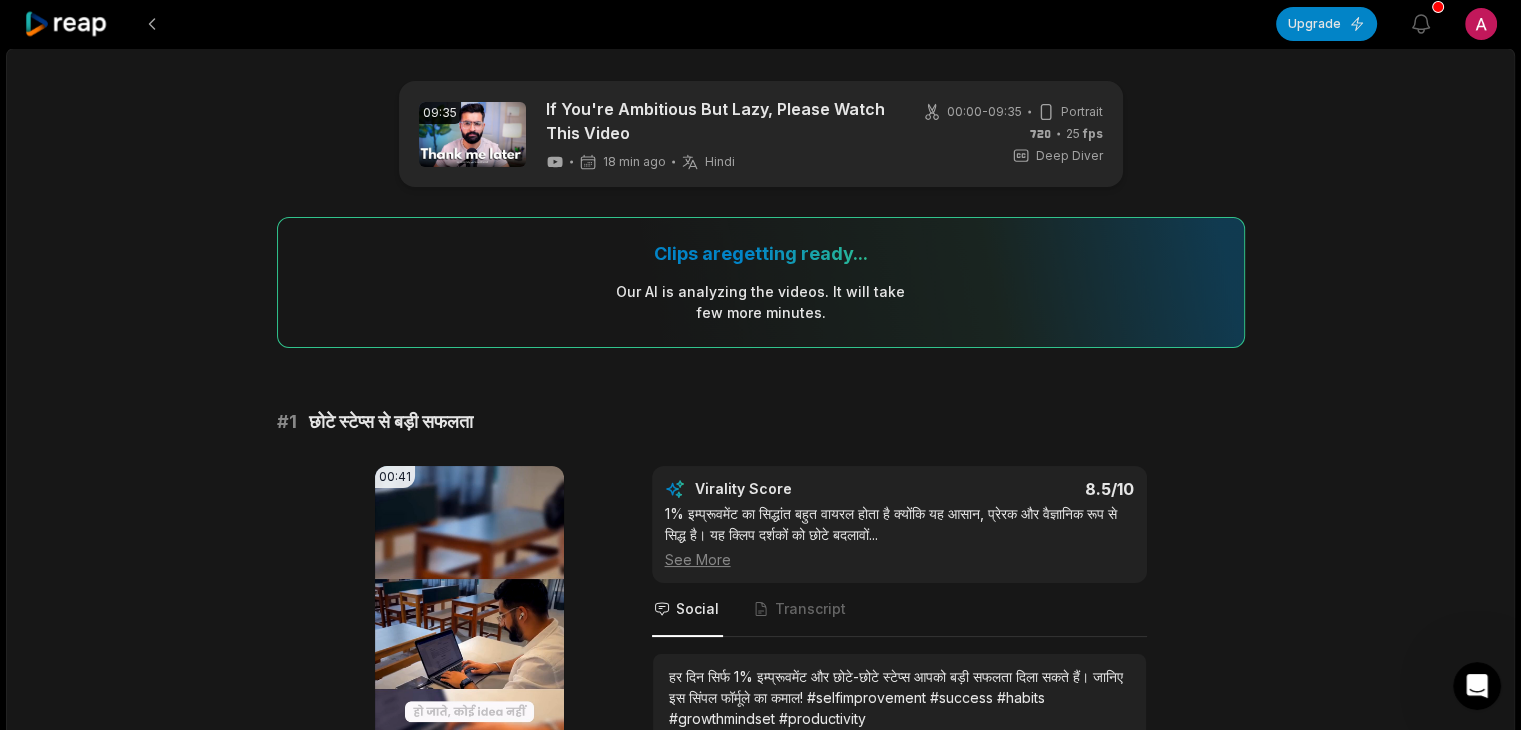 scroll, scrollTop: 186, scrollLeft: 0, axis: vertical 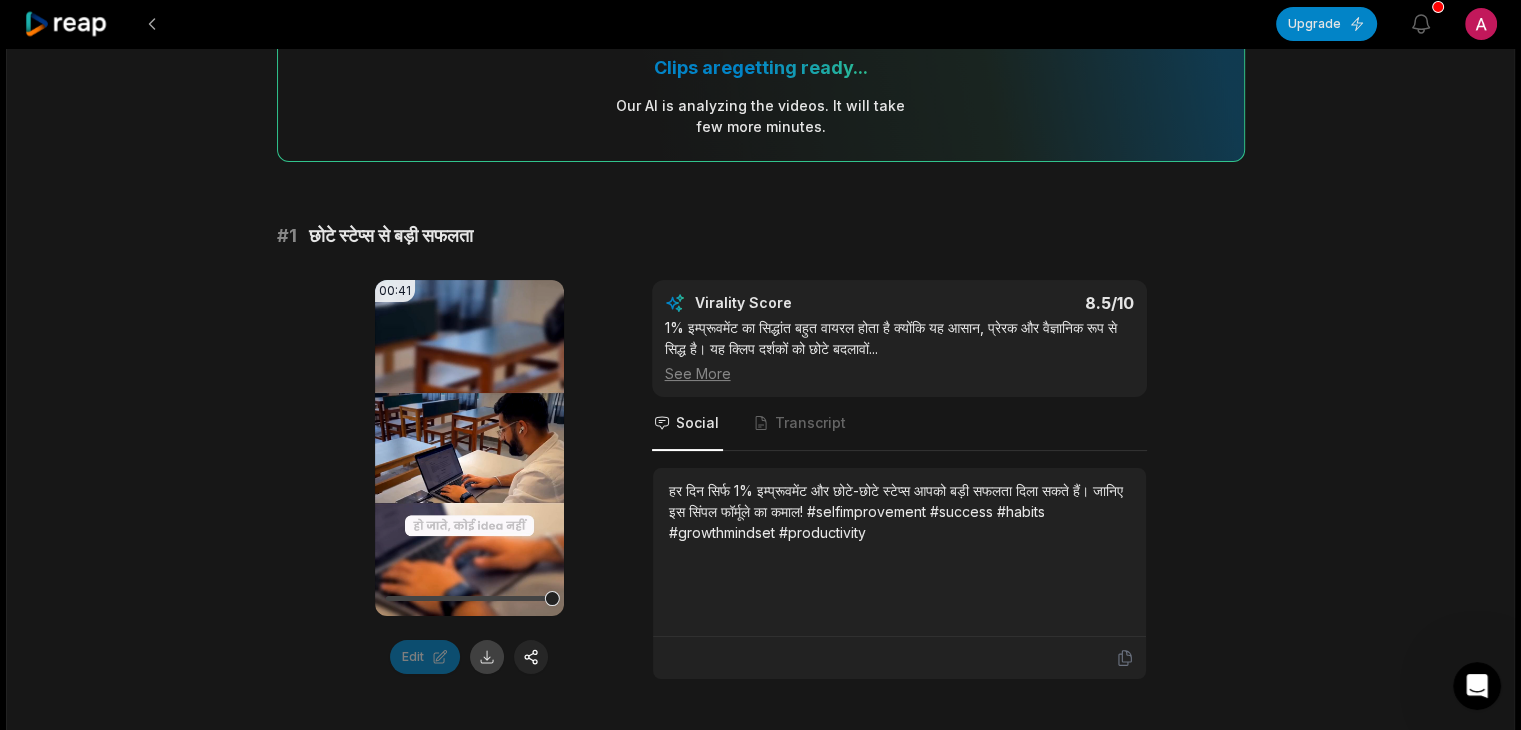 click at bounding box center [487, 657] 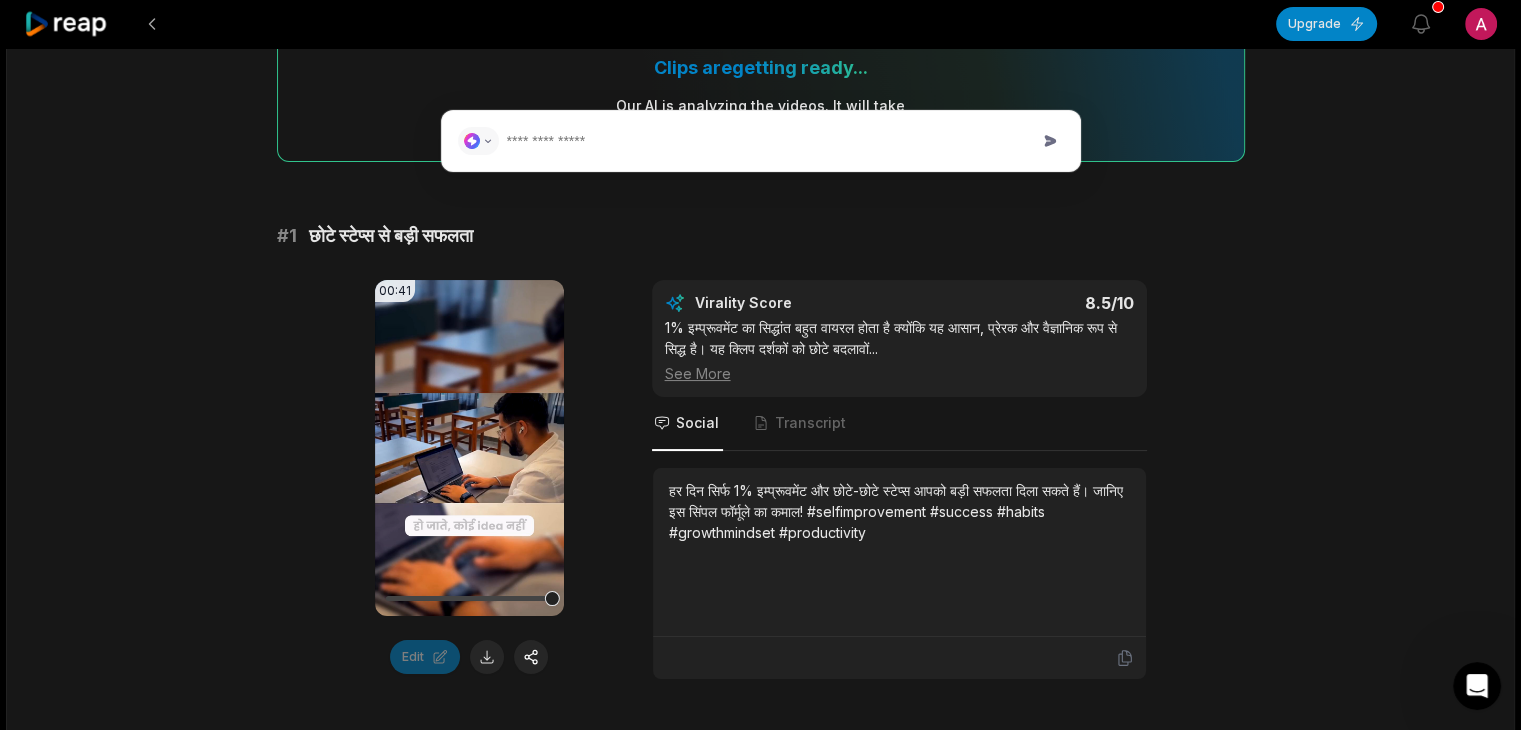 click on "09:35 If You're Ambitious But Lazy, Please Watch This Video 18 min ago Hindi hi 00:00  -  09:35 Portrait 25   fps Deep Diver Clips are  getting ready... Our AI is analyzing the video s . It will take few more minutes. # 1 छोटे स्टेप्स से बड़ी सफलता 00:41 Your browser does not support mp4 format. Edit Virality Score 8.5 /10 1% इम्प्रूवमेंट का सिद्धांत बहुत वायरल होता है क्योंकि यह आसान, प्रेरक और वैज्ञानिक रूप से सिद्ध है। यह क्लिप दर्शकों को छोटे बदलावों ...   See More Social Transcript # 2 स्टिकी नोट्स से लक्ष्य निर्धारण 00:43 Your browser does not support mp4 format. Edit Virality Score 8.2 /10 ...   See More Social Transcript # 3 00:44 Your browser does not support mp4 format. Edit Virality Score 8" at bounding box center [760, 2941] 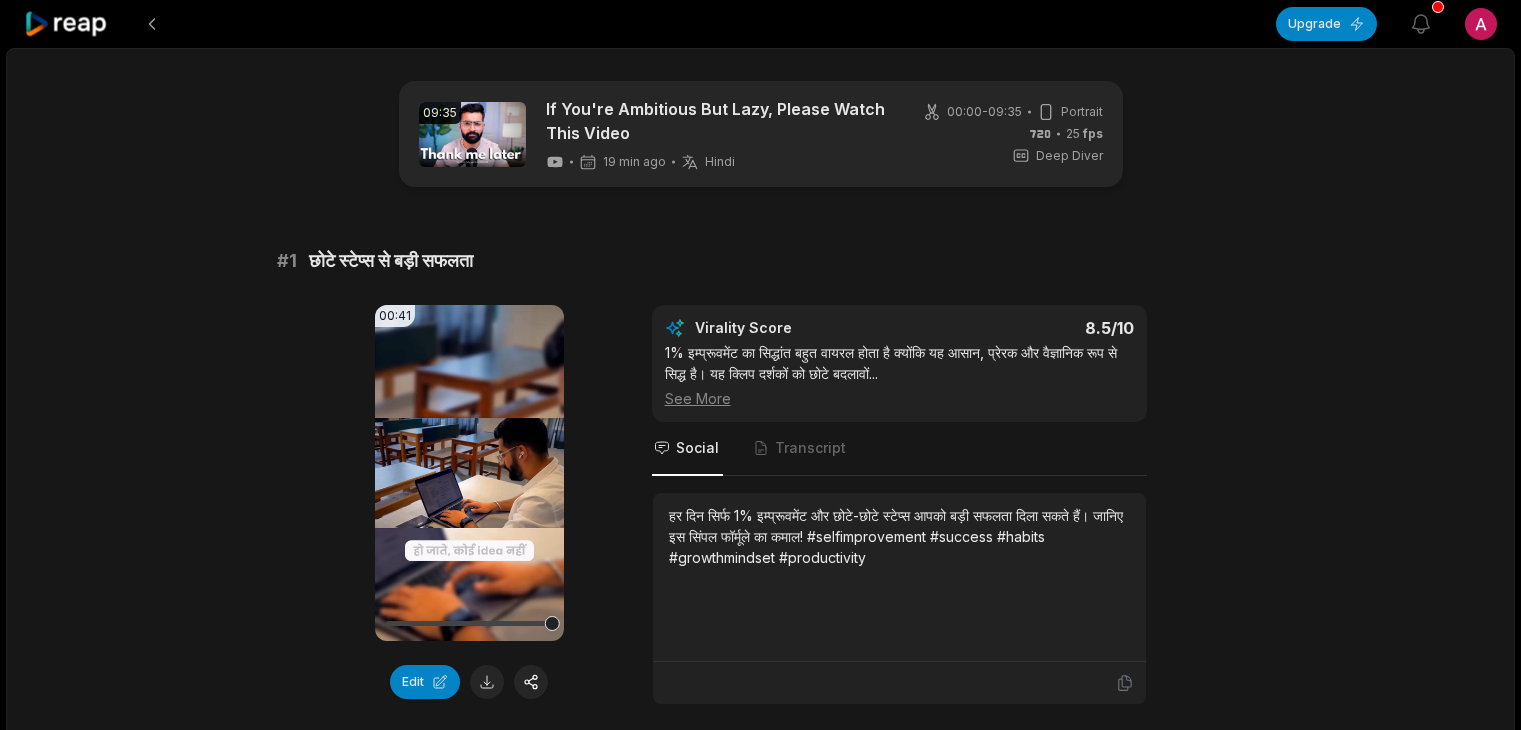 scroll, scrollTop: 186, scrollLeft: 0, axis: vertical 